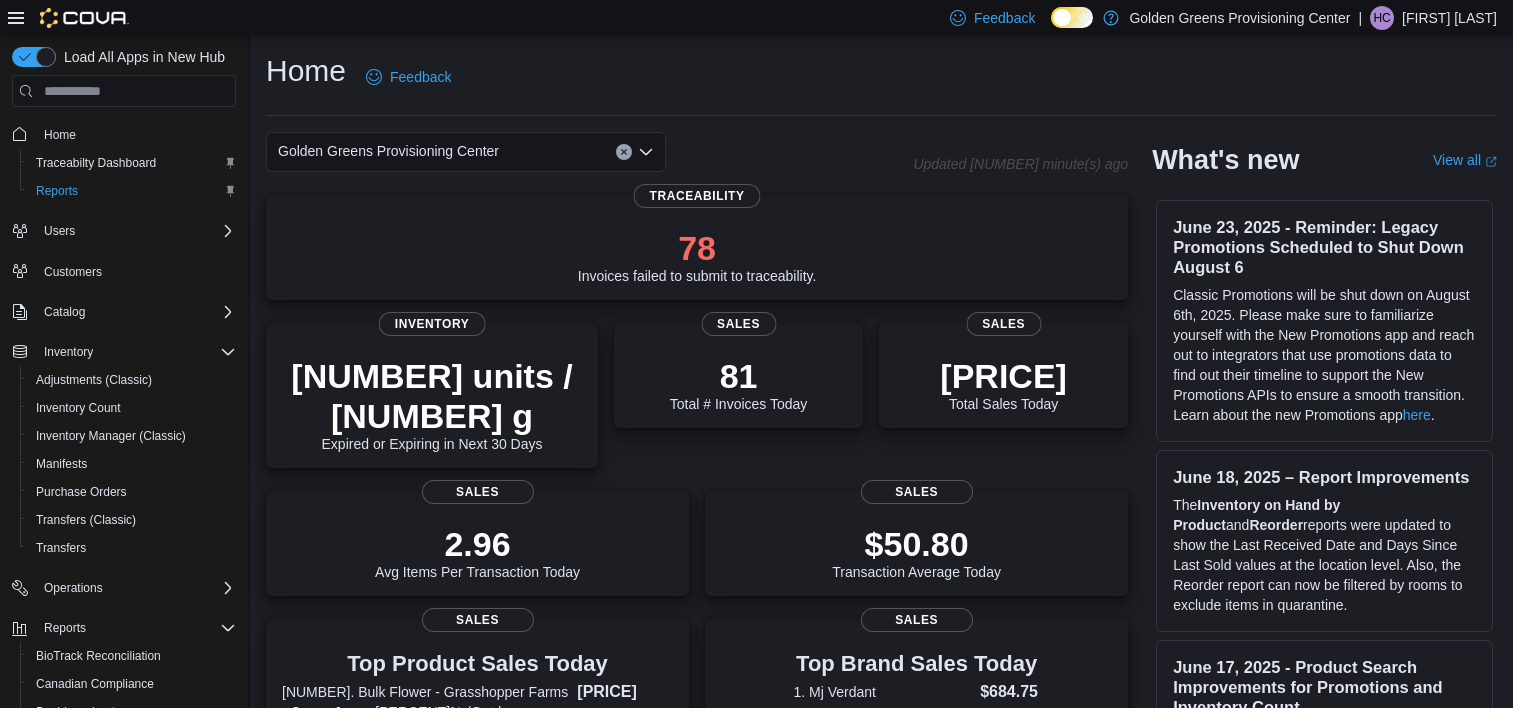 scroll, scrollTop: 0, scrollLeft: 0, axis: both 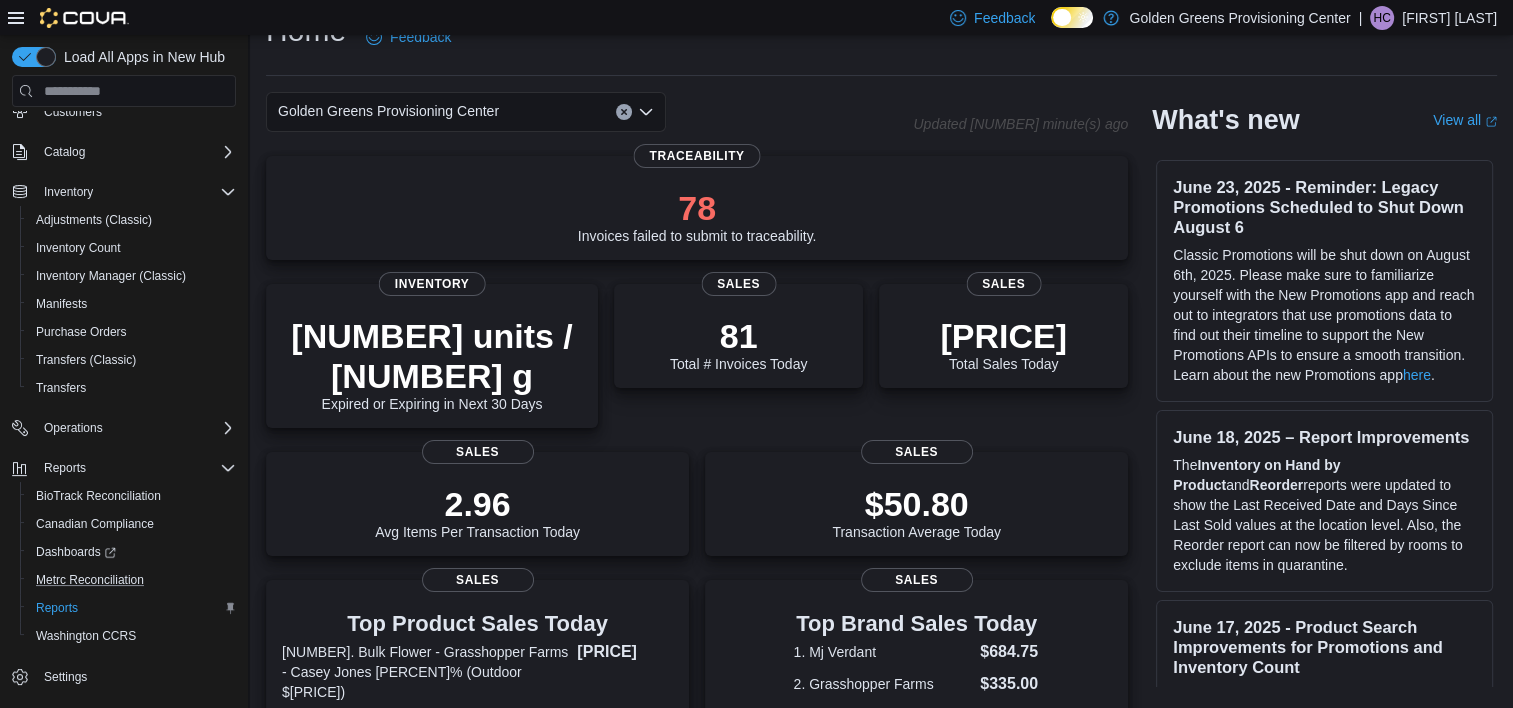click on "Metrc Reconciliation" at bounding box center [132, 580] 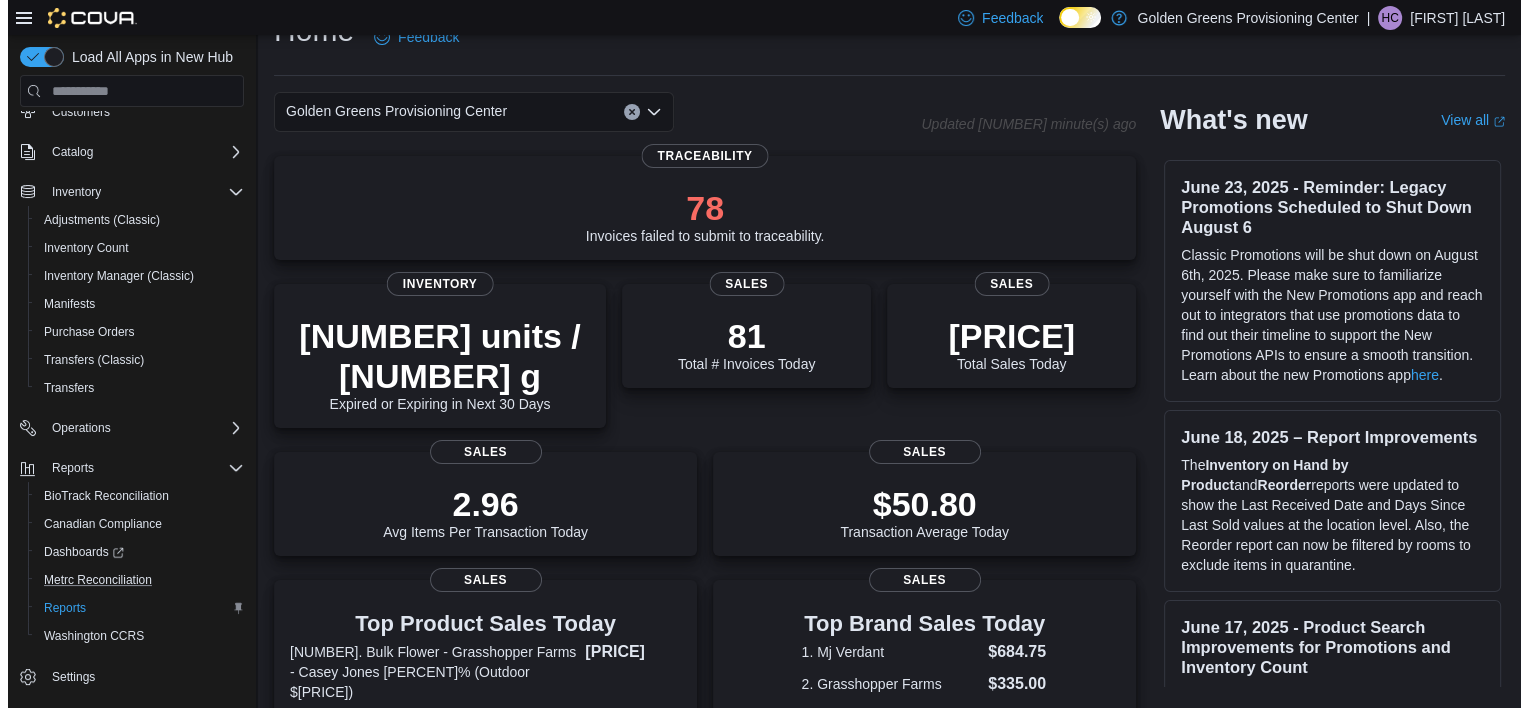 scroll, scrollTop: 0, scrollLeft: 0, axis: both 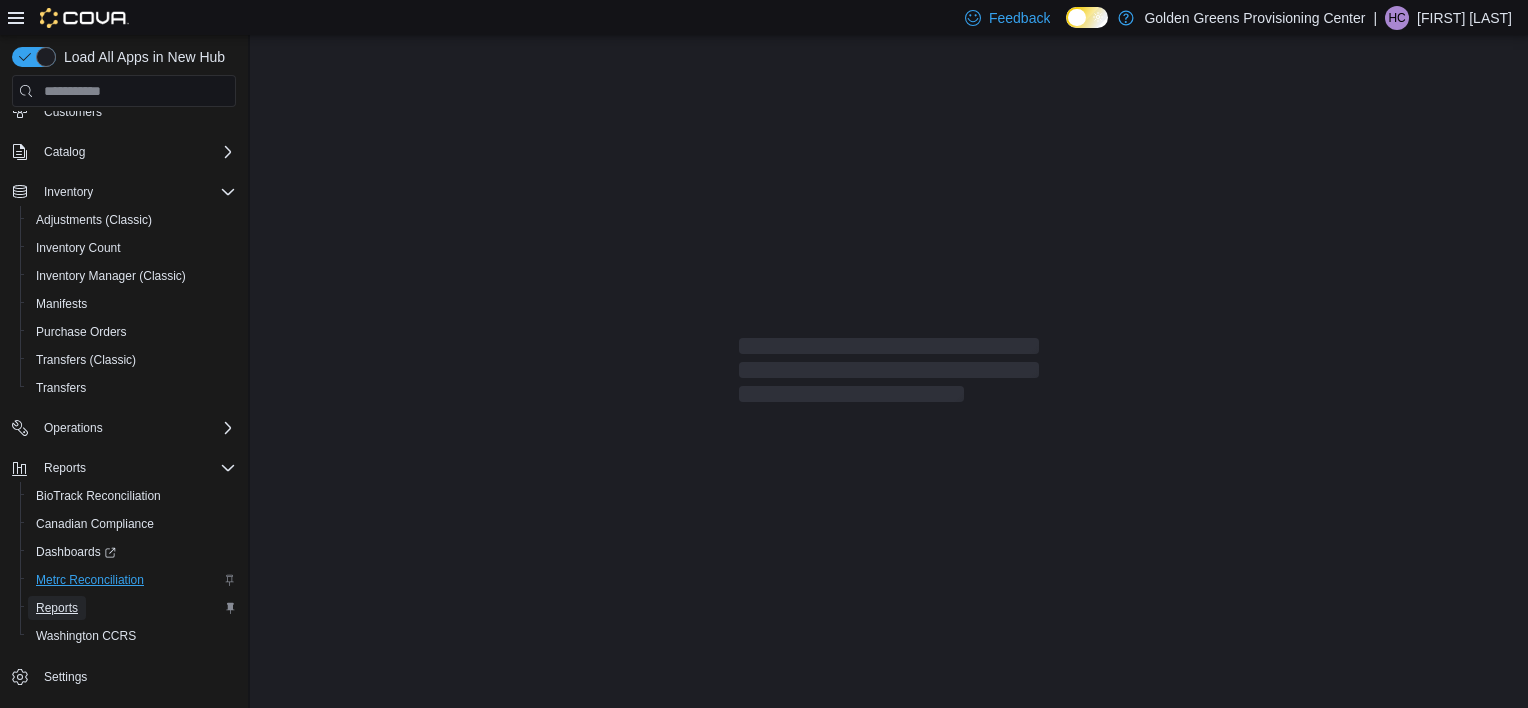 click on "Reports" at bounding box center (57, 608) 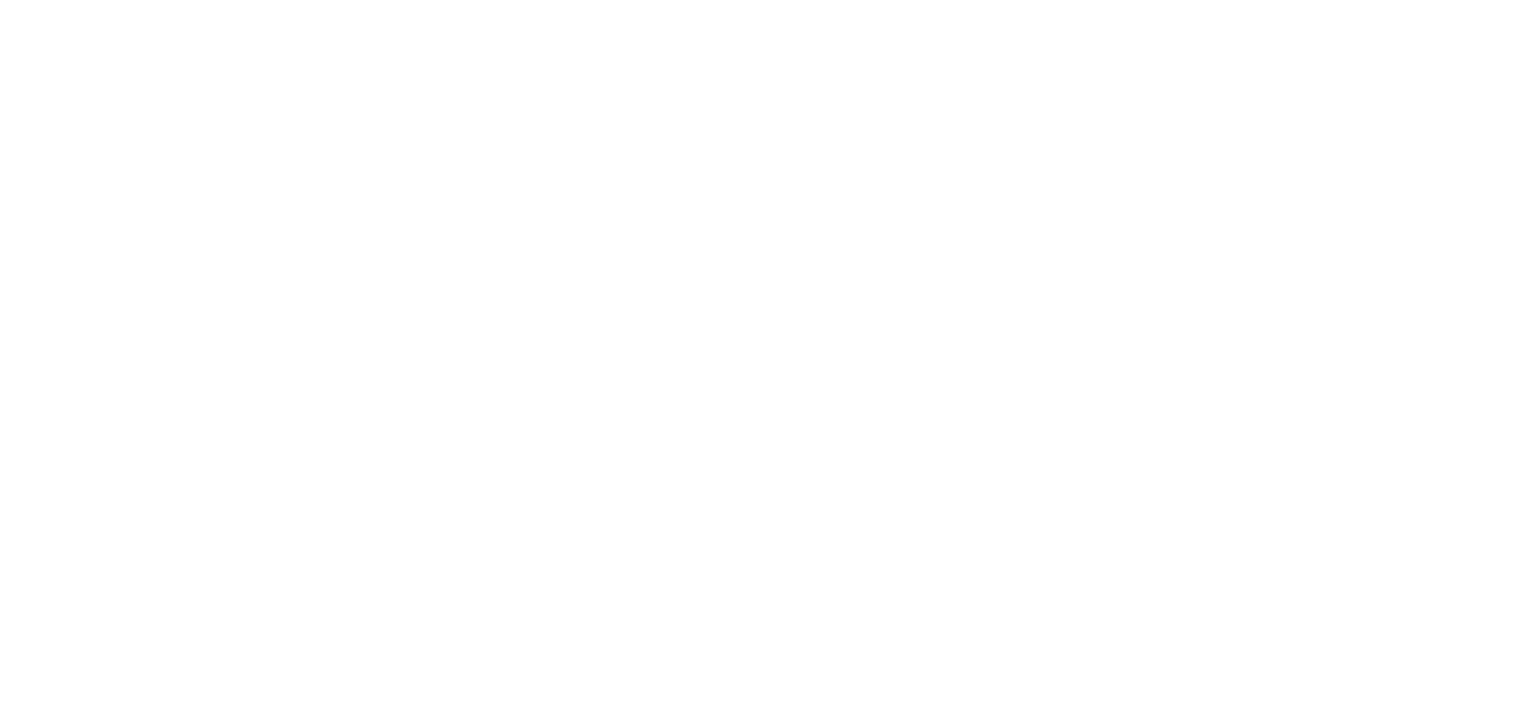 scroll, scrollTop: 0, scrollLeft: 0, axis: both 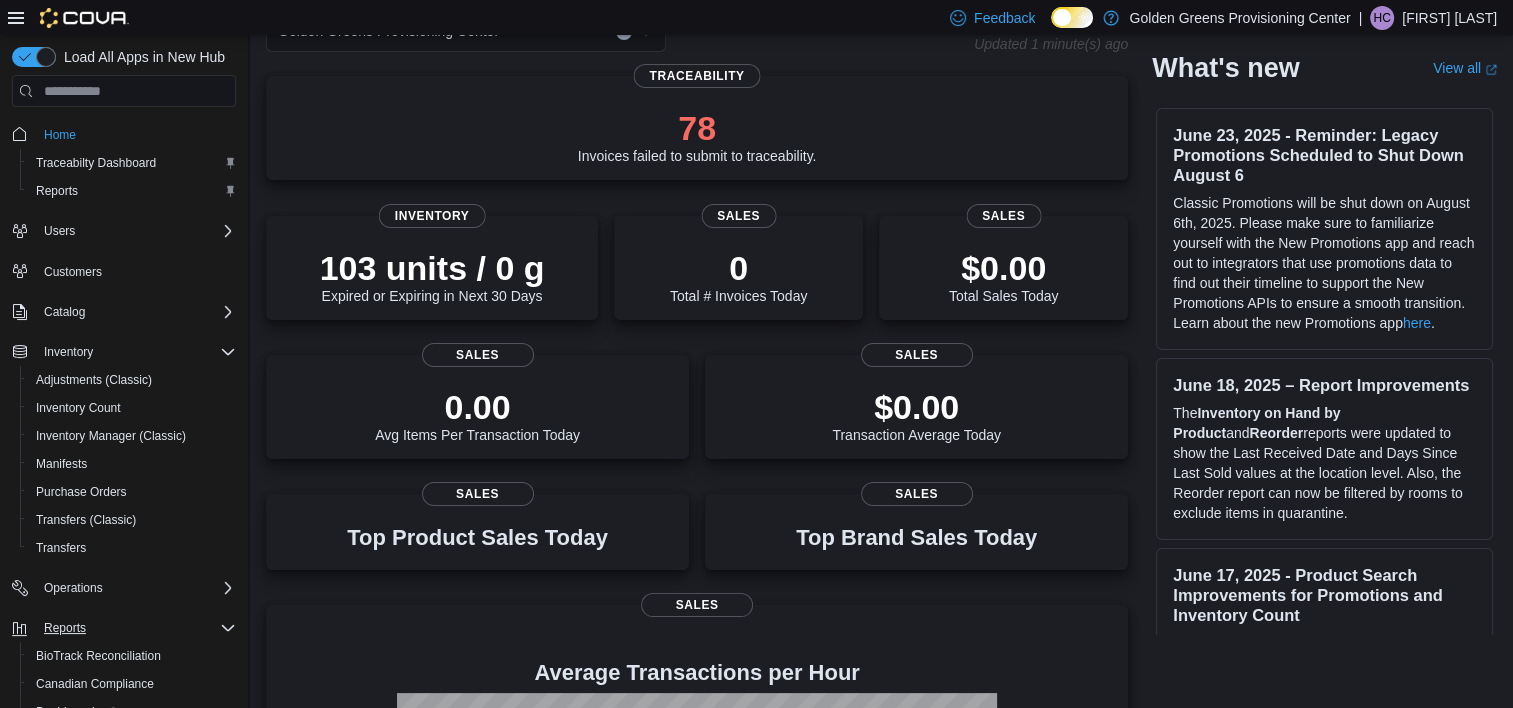 click on "Reports" at bounding box center [136, 628] 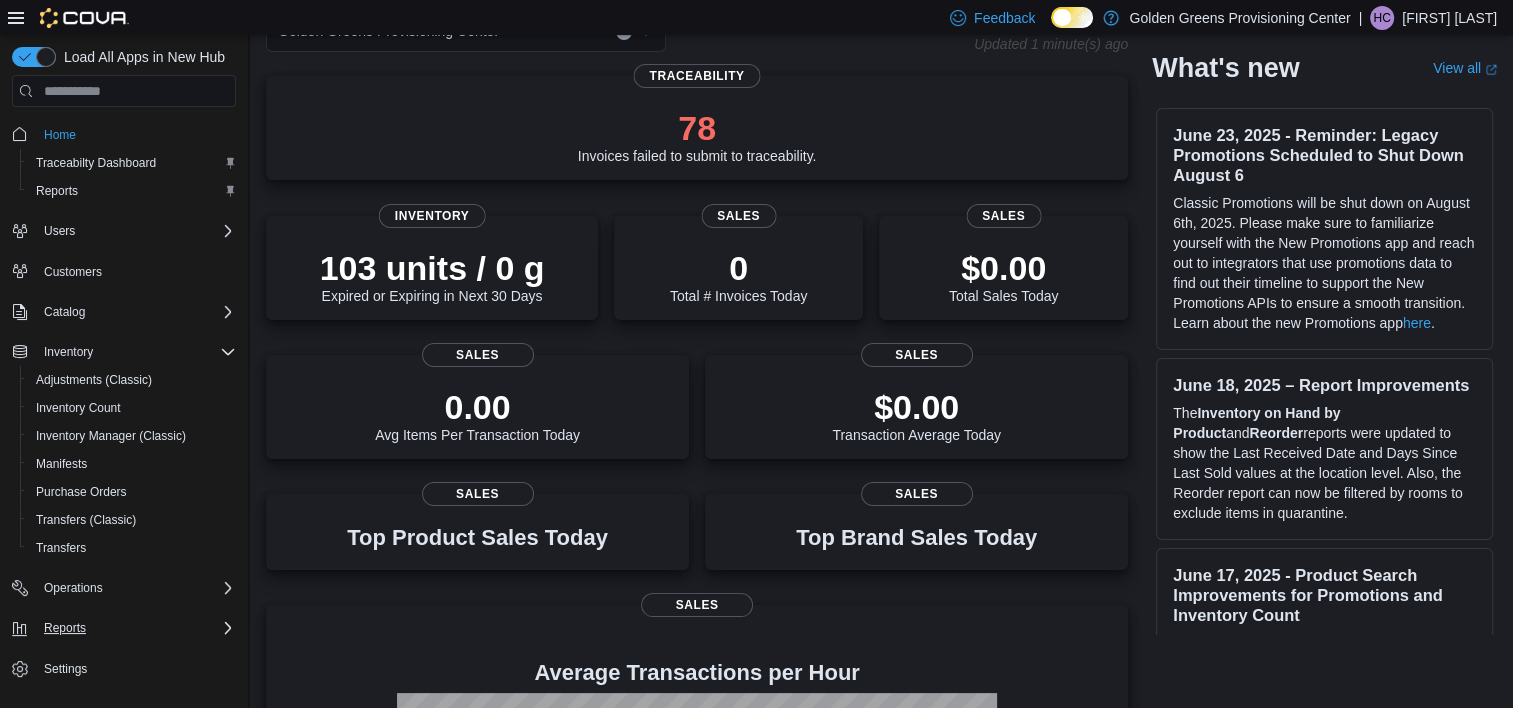 click on "Reports" at bounding box center (136, 628) 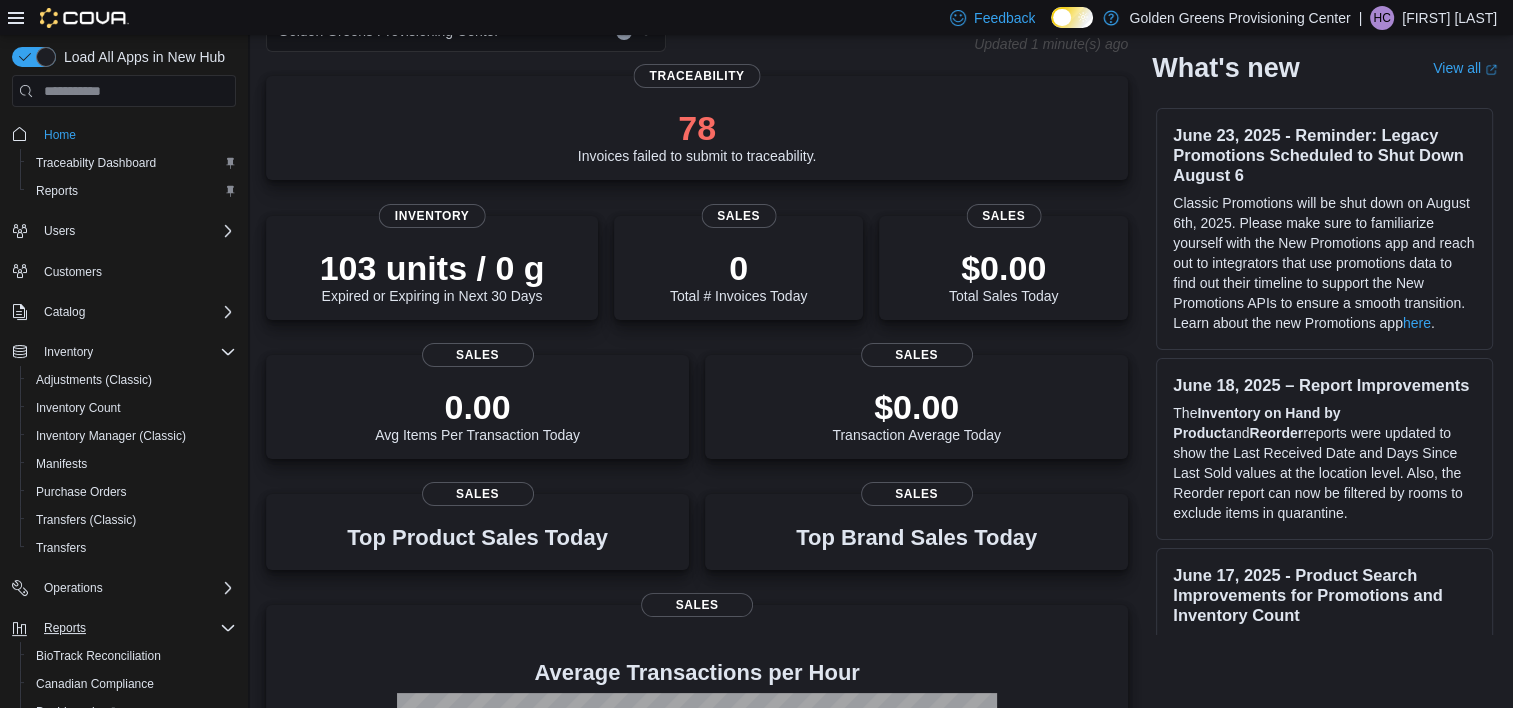 type 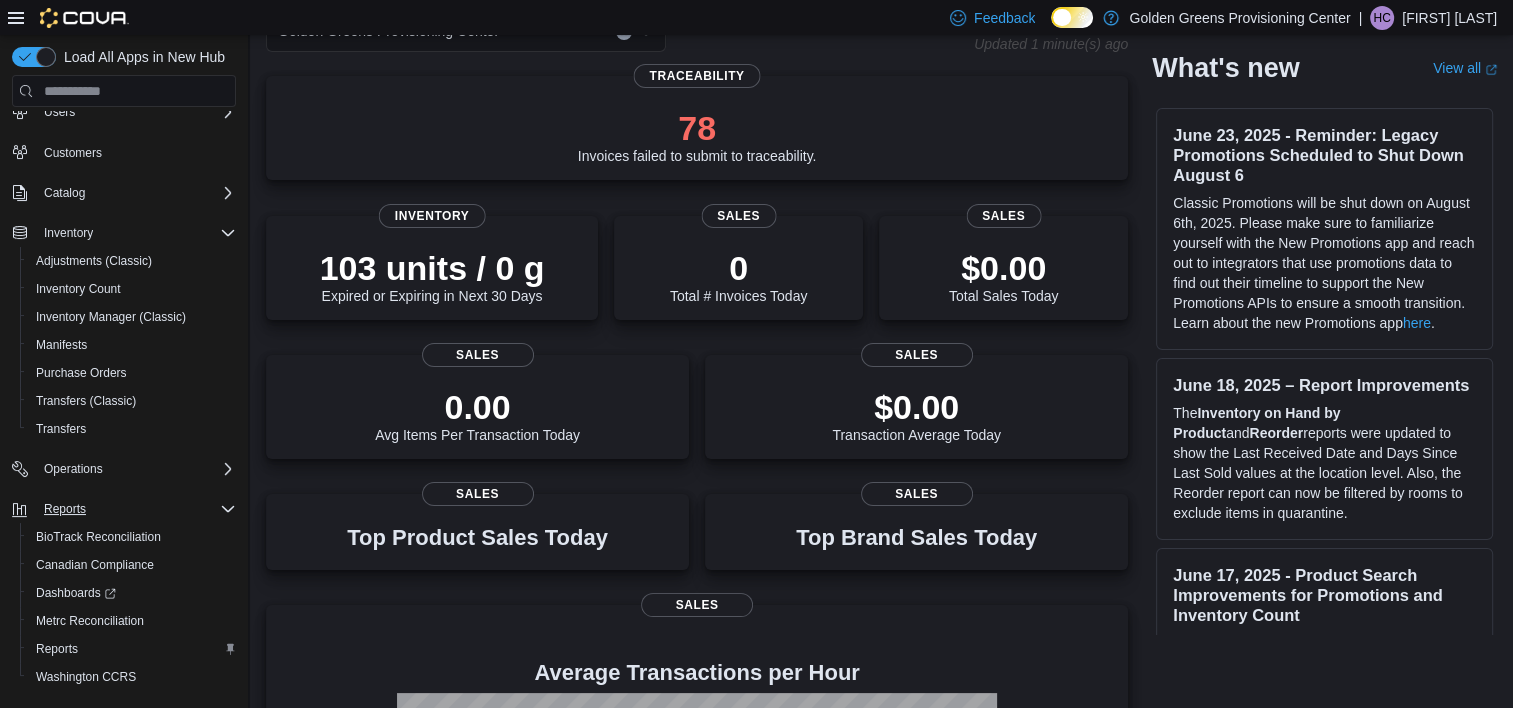 scroll, scrollTop: 160, scrollLeft: 0, axis: vertical 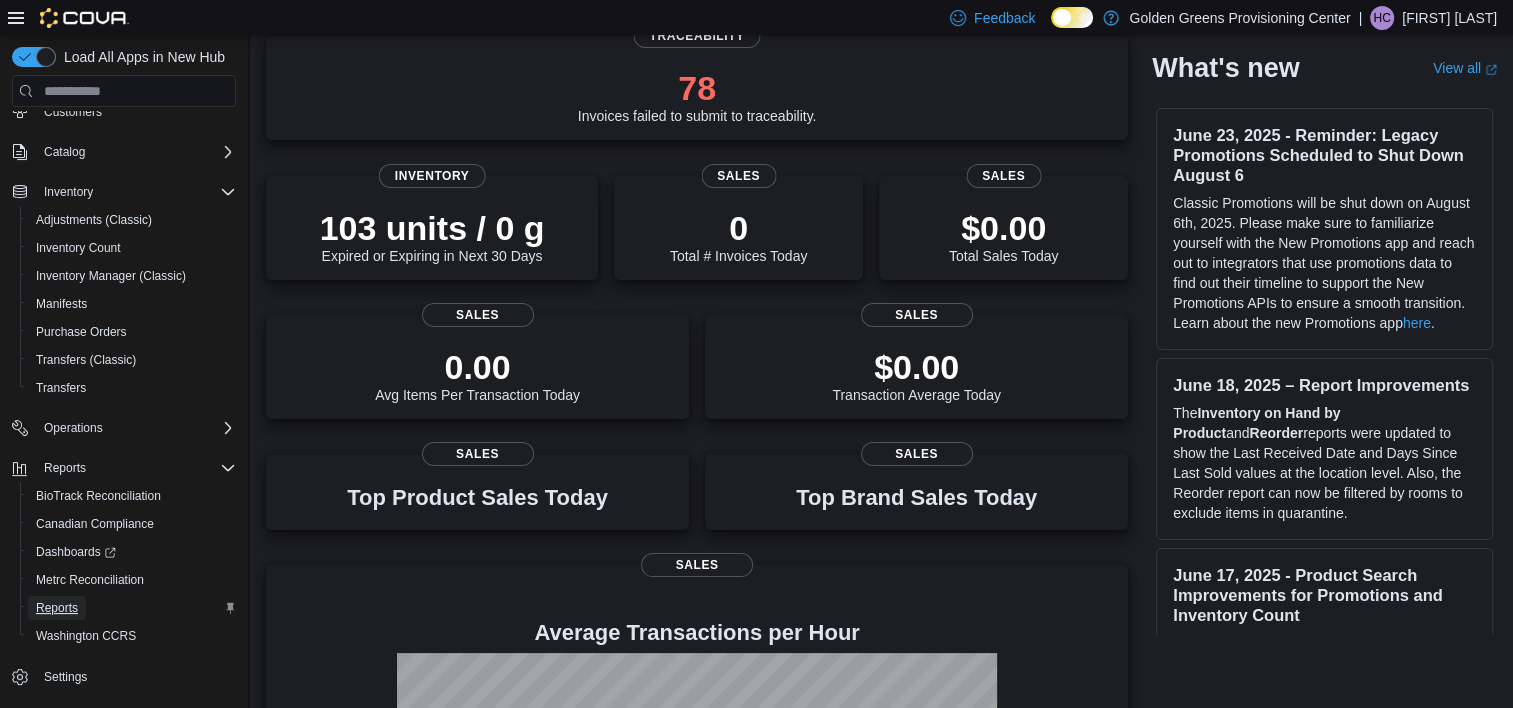 click on "Reports" at bounding box center (57, 608) 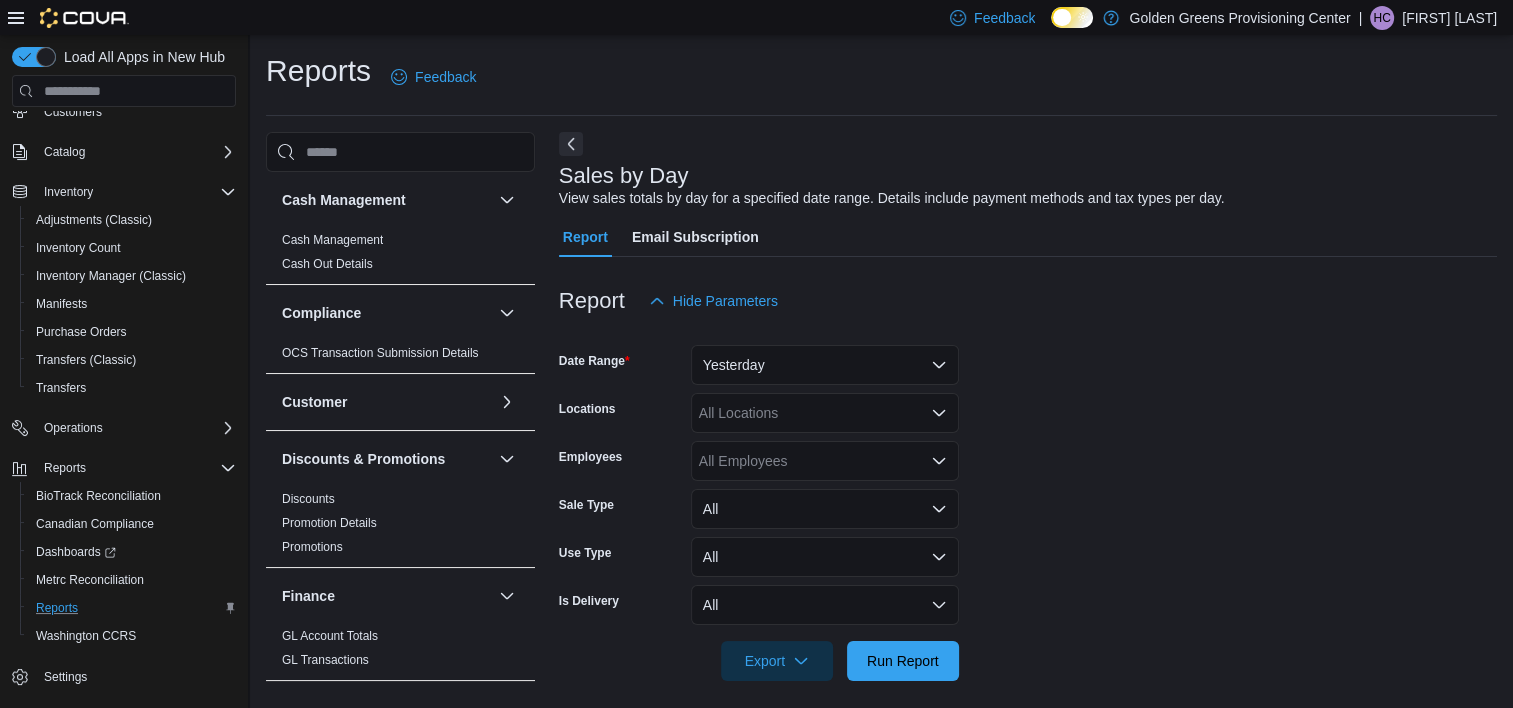 scroll, scrollTop: 13, scrollLeft: 0, axis: vertical 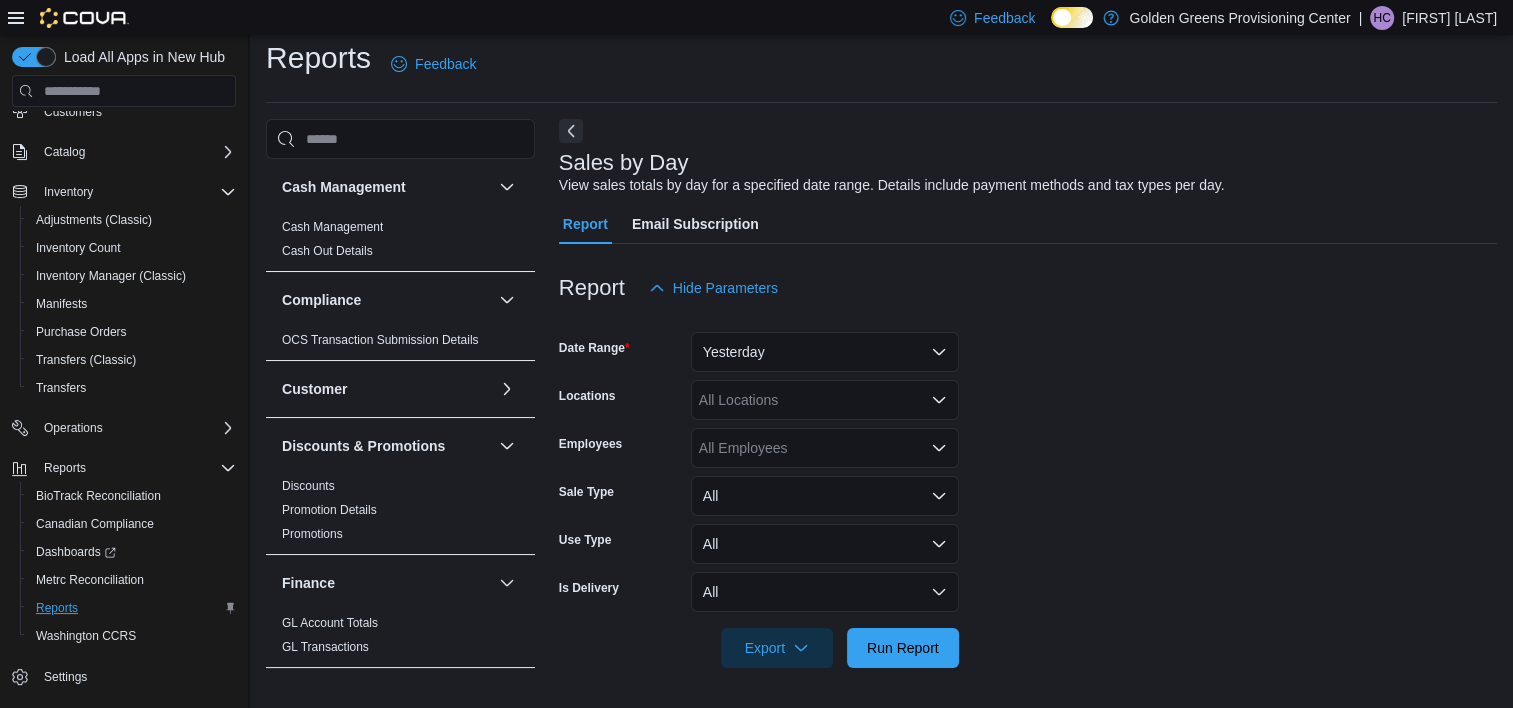 click on "Cash Management Cash Management Cash Out Details Compliance OCS Transaction Submission Details Customer Customer Activity List Customer Loyalty Points Customer Purchase History Customer Queue New Customers Discounts & Promotions Discounts Promotion Details Promotions Finance GL Account Totals GL Transactions Inventory Inventory Adjustments Inventory by Product Historical Inventory Count Details Inventory On Hand by Package Inventory On Hand by Product Inventory Transactions Package Details Package History Product Expirations Purchase Orders Reorder Transfers Loyalty Loyalty Adjustments Loyalty Redemption Values OCM OCM Weekly Inventory Pricing Price Sheet Products Catalog Export Products to Archive Sales End Of Day Itemized Sales Sales by Classification Sales by Day Sales by Employee (Created) Sales by Employee (Tendered) Sales by Invoice Sales by Invoice & Product Sales by Location Sales by Location per Day Sales by Product Sales by Product & Location Sales by Product & Location per Day Taxes Tax Details" at bounding box center [400, 405] 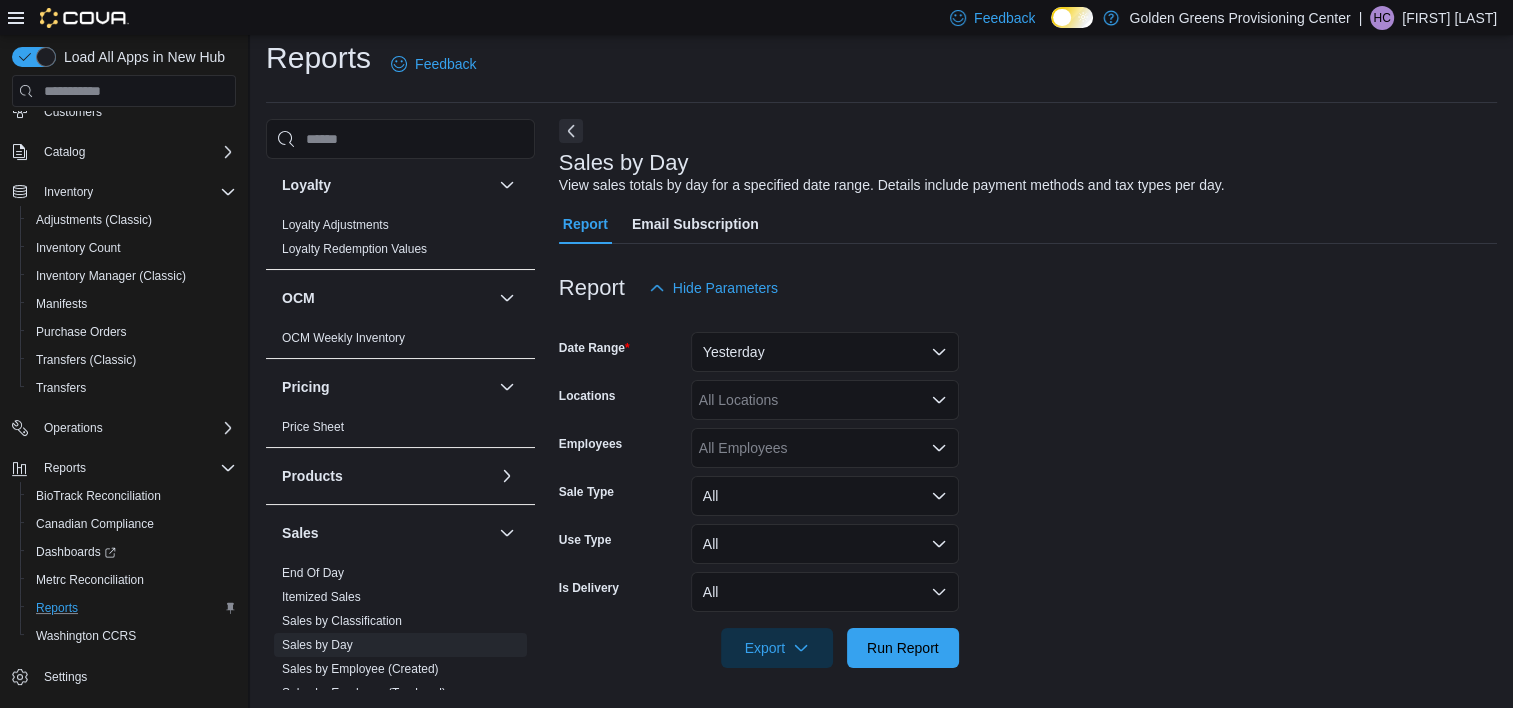 scroll, scrollTop: 891, scrollLeft: 0, axis: vertical 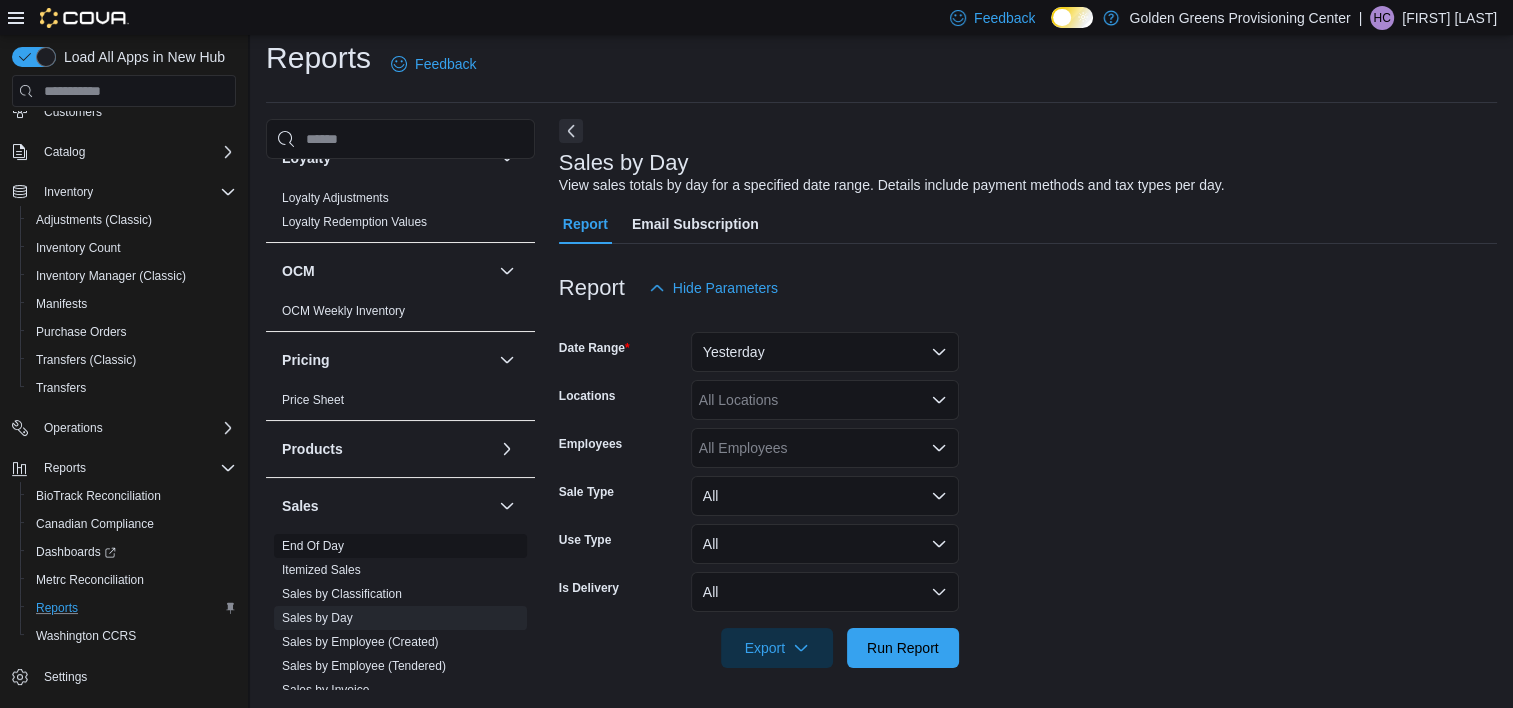click on "End Of Day" at bounding box center [400, 546] 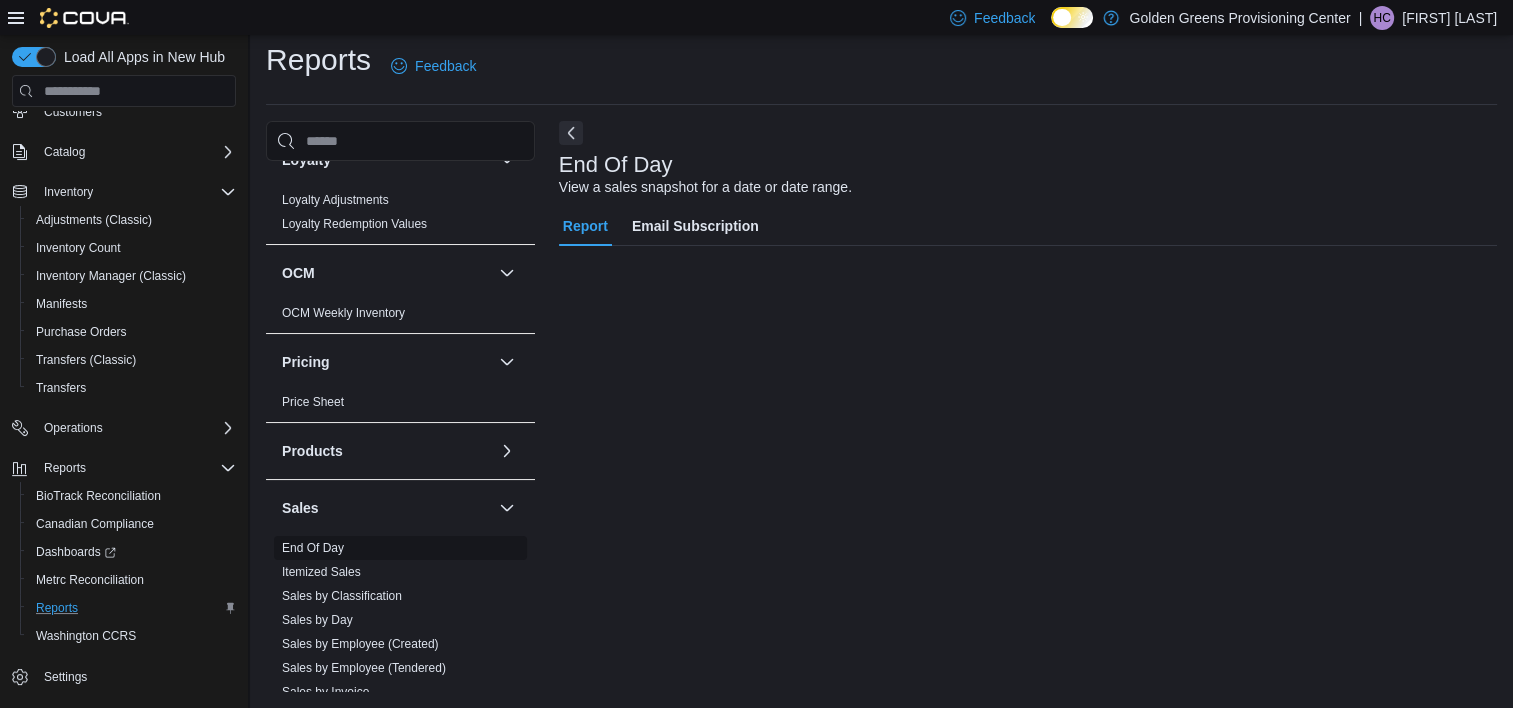 scroll, scrollTop: 11, scrollLeft: 0, axis: vertical 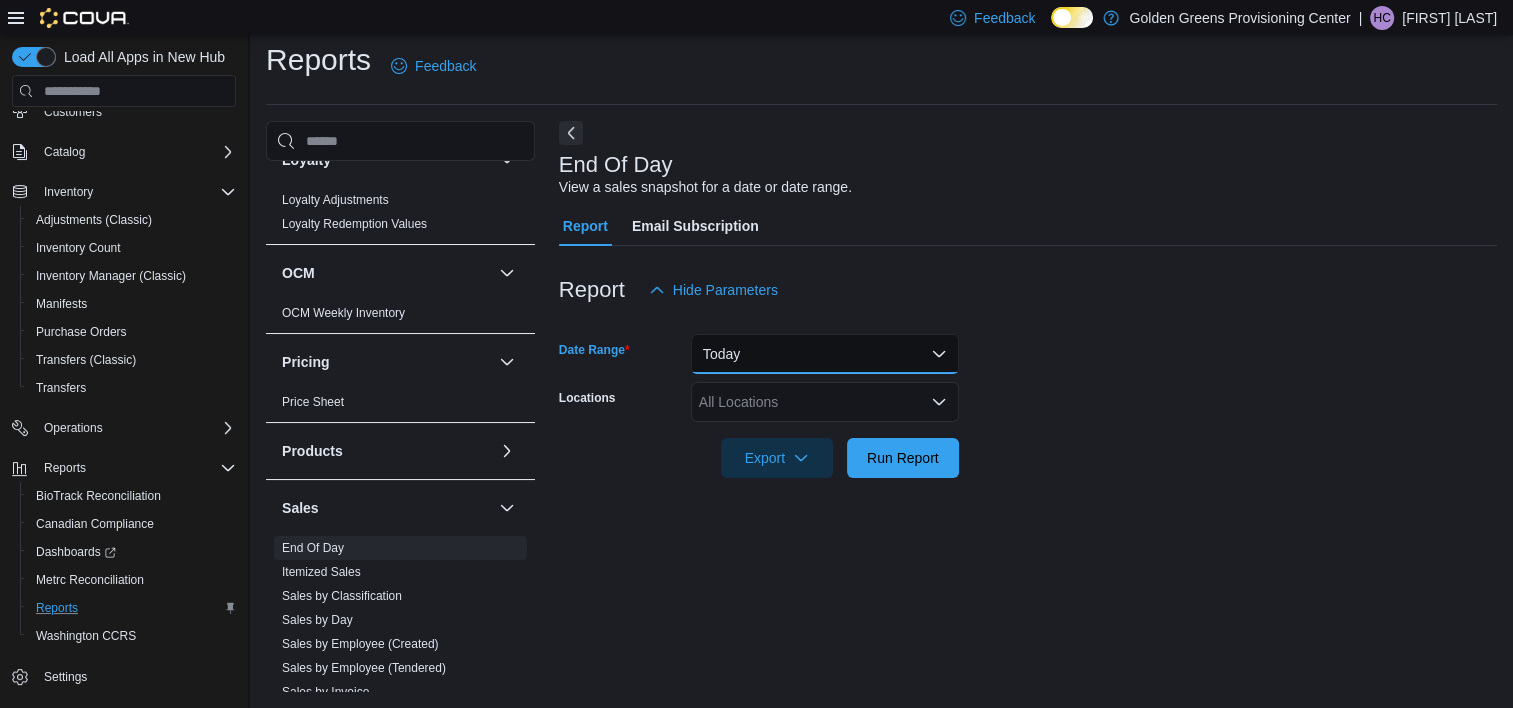 click on "Today" at bounding box center (825, 354) 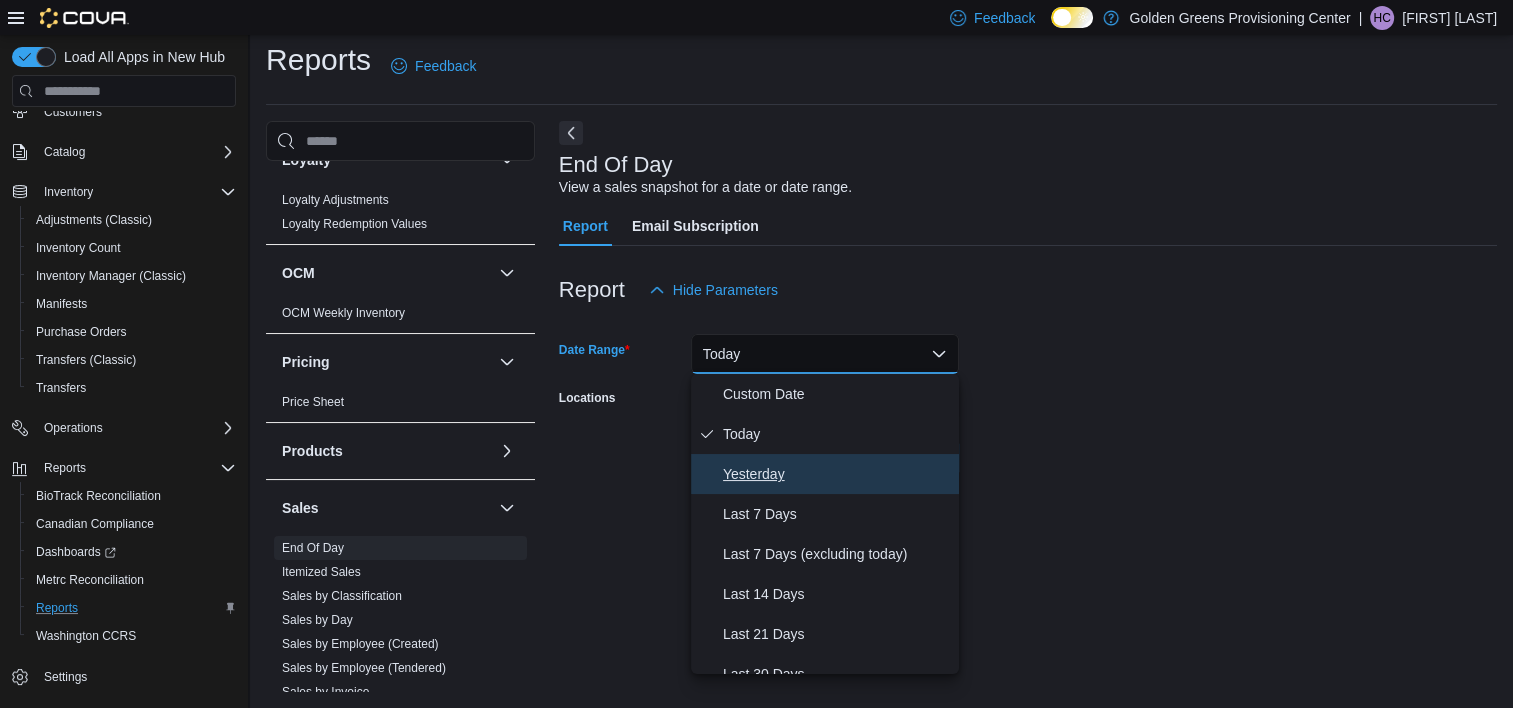 click on "Yesterday" at bounding box center [837, 474] 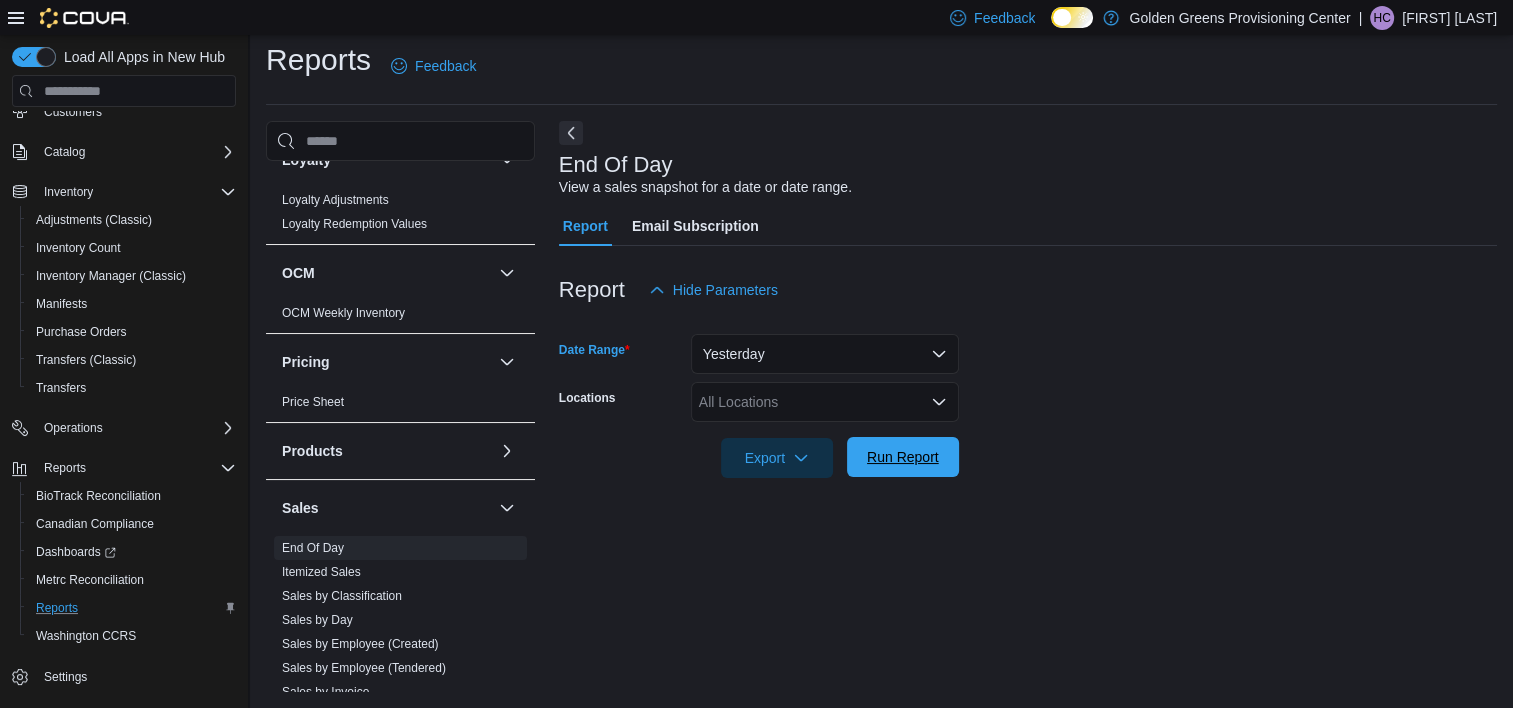 click on "Run Report" at bounding box center [903, 457] 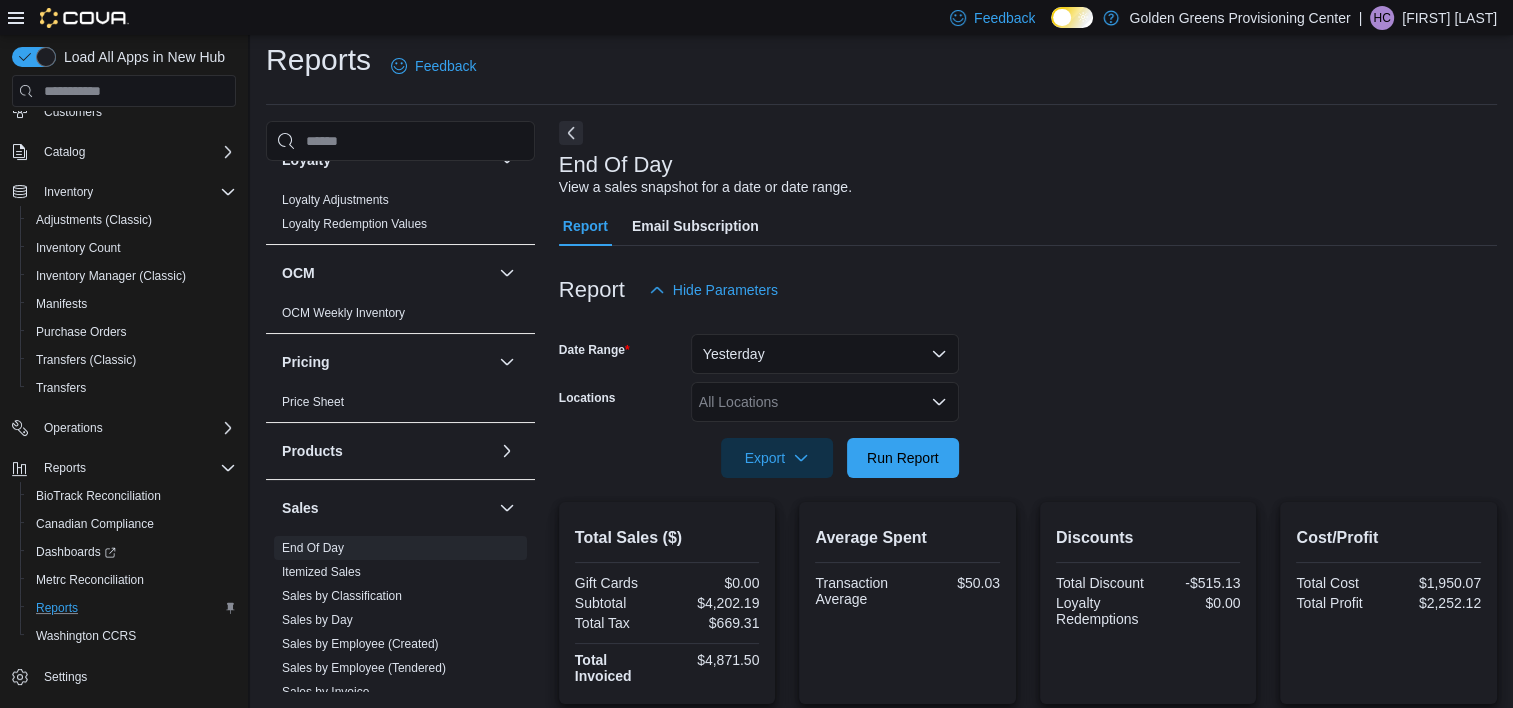 scroll, scrollTop: 435, scrollLeft: 0, axis: vertical 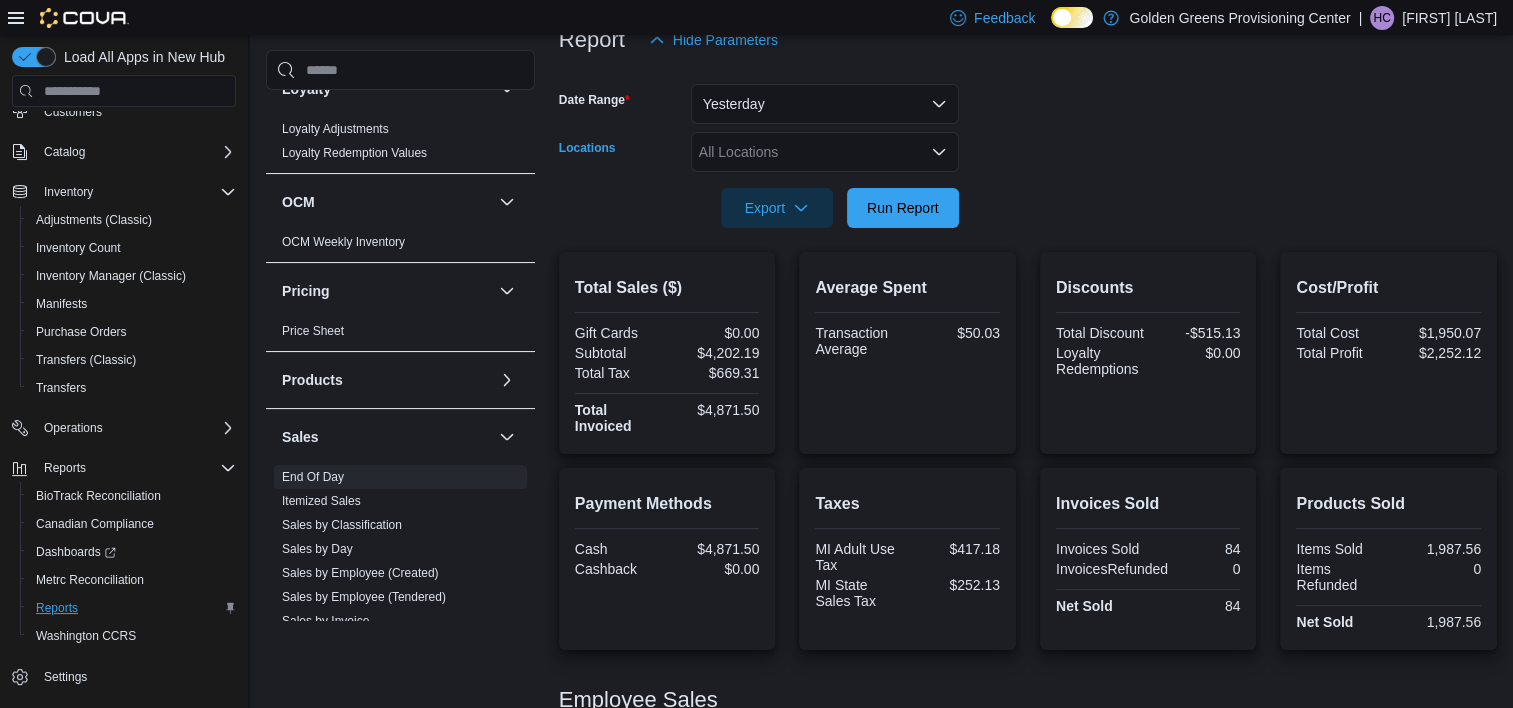 click on "All Locations" at bounding box center [825, 152] 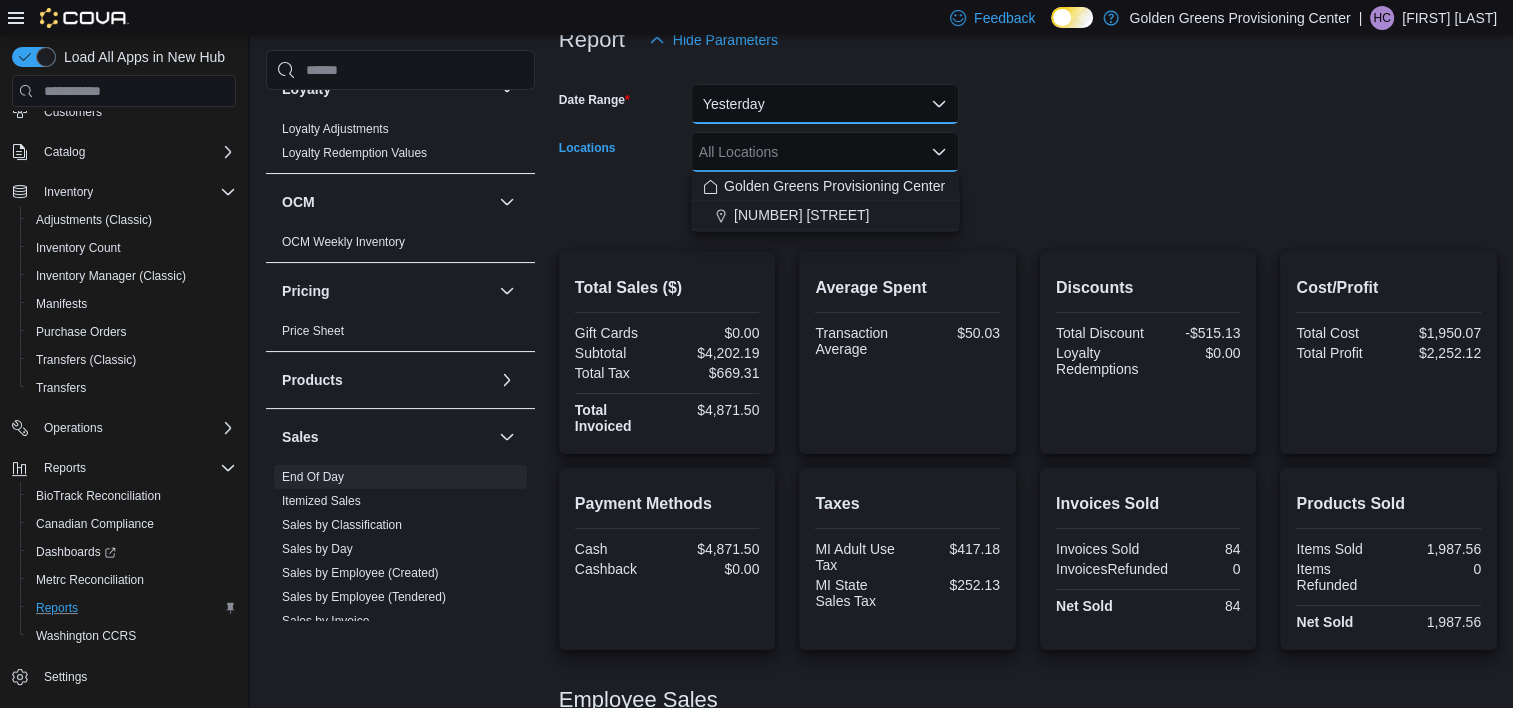 click on "Yesterday" at bounding box center [825, 104] 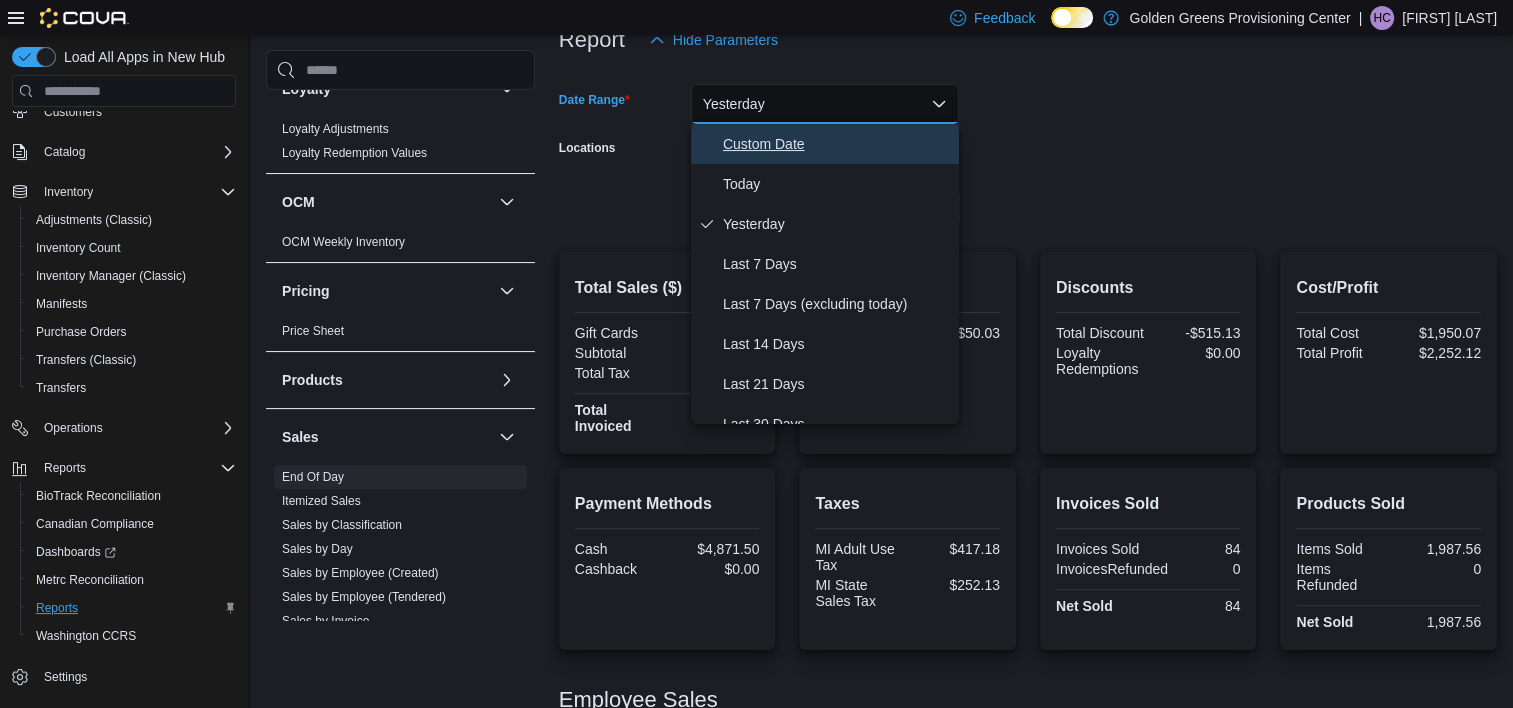 click on "Custom Date" at bounding box center (837, 144) 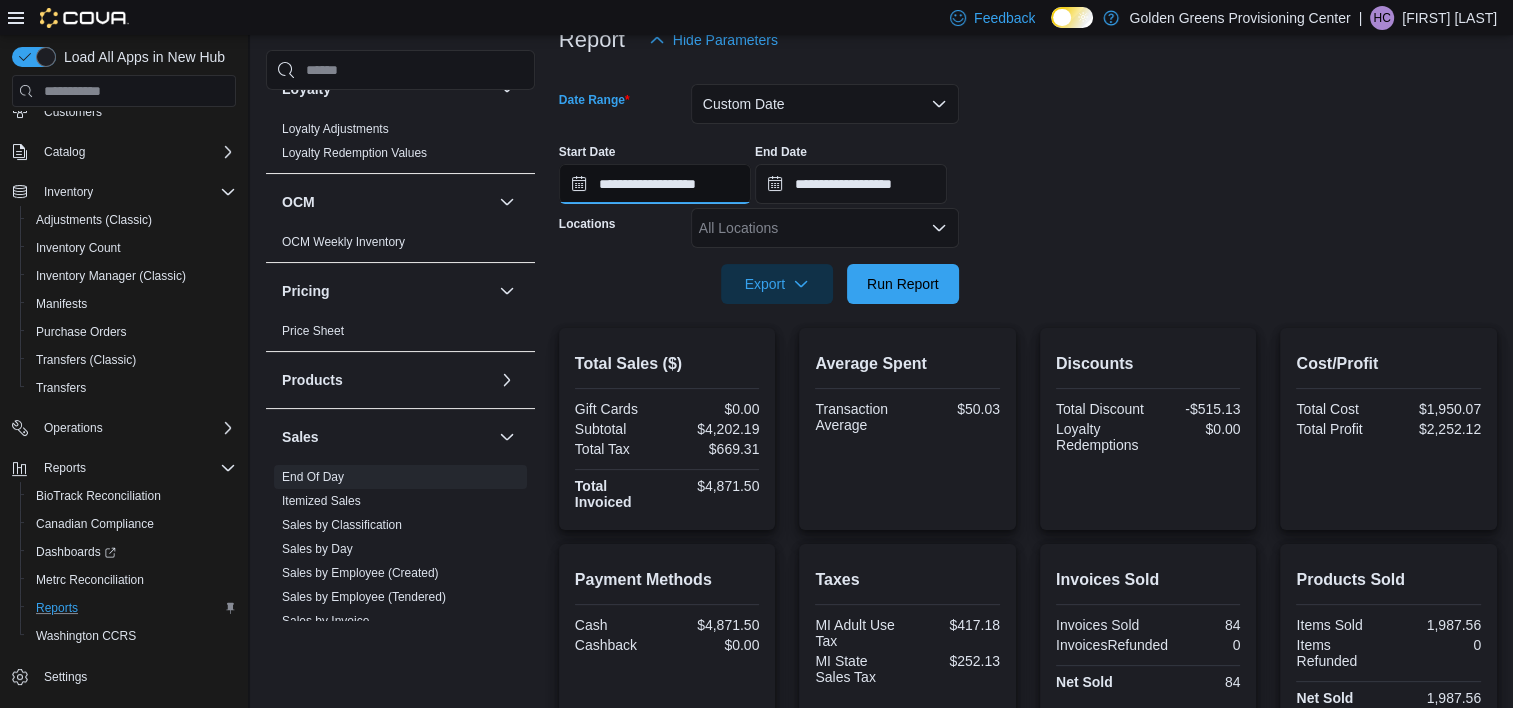 click on "**********" at bounding box center [655, 184] 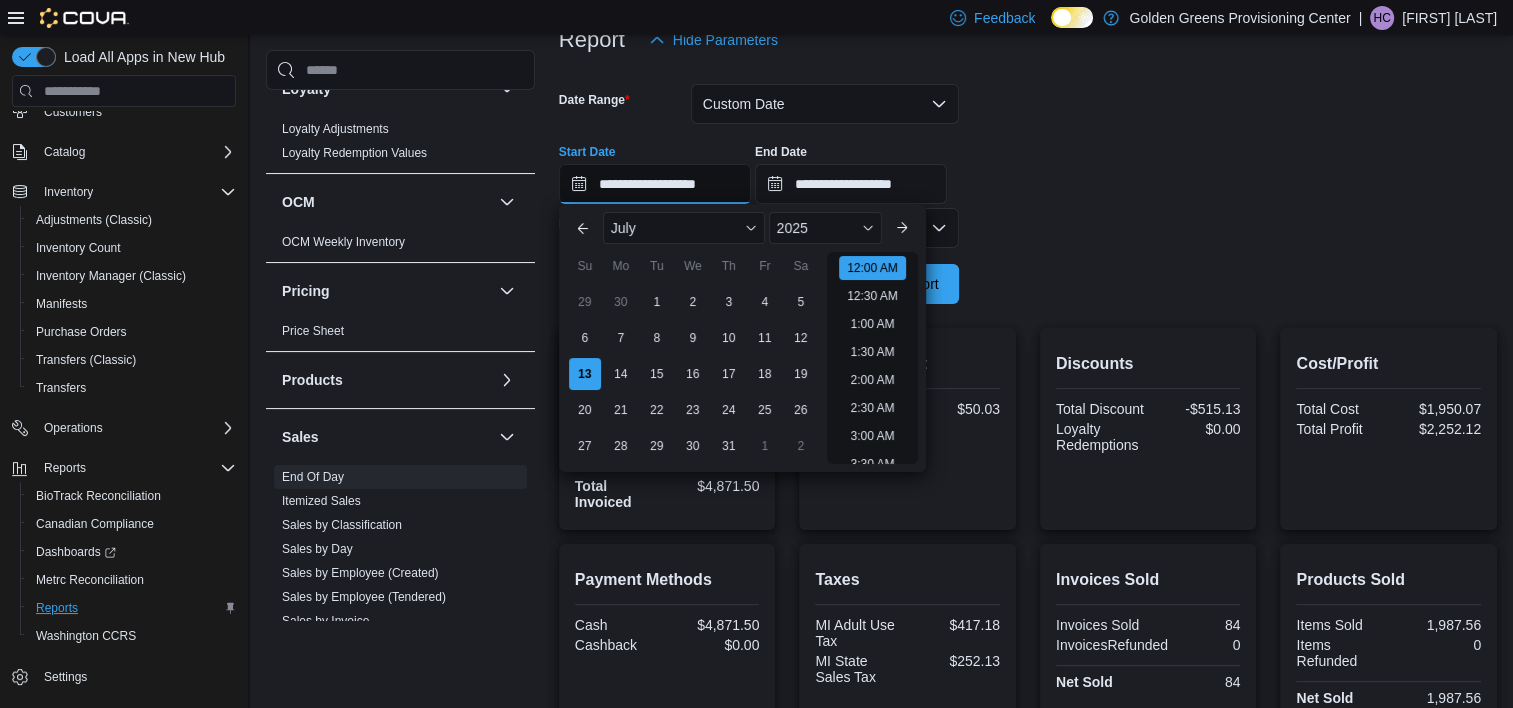 scroll, scrollTop: 62, scrollLeft: 0, axis: vertical 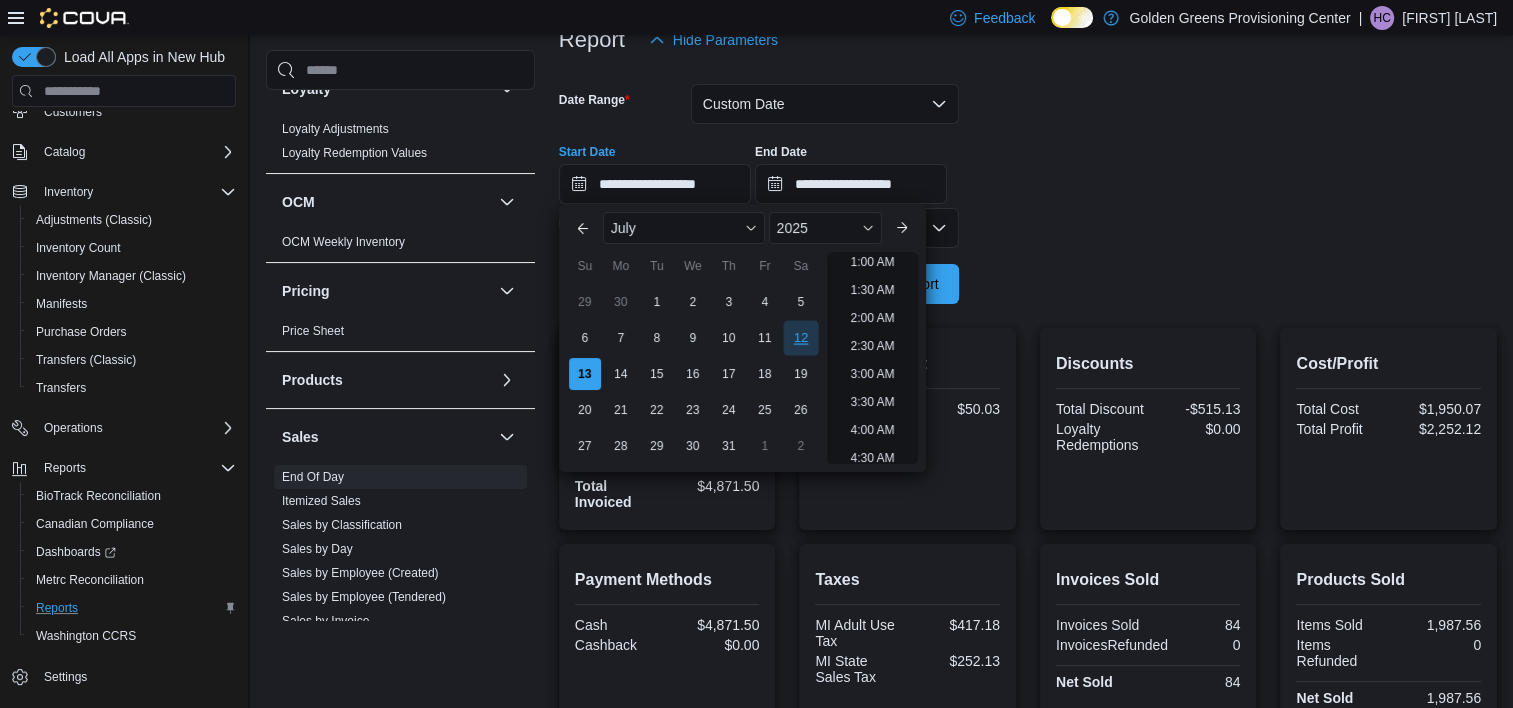click on "12" at bounding box center (800, 338) 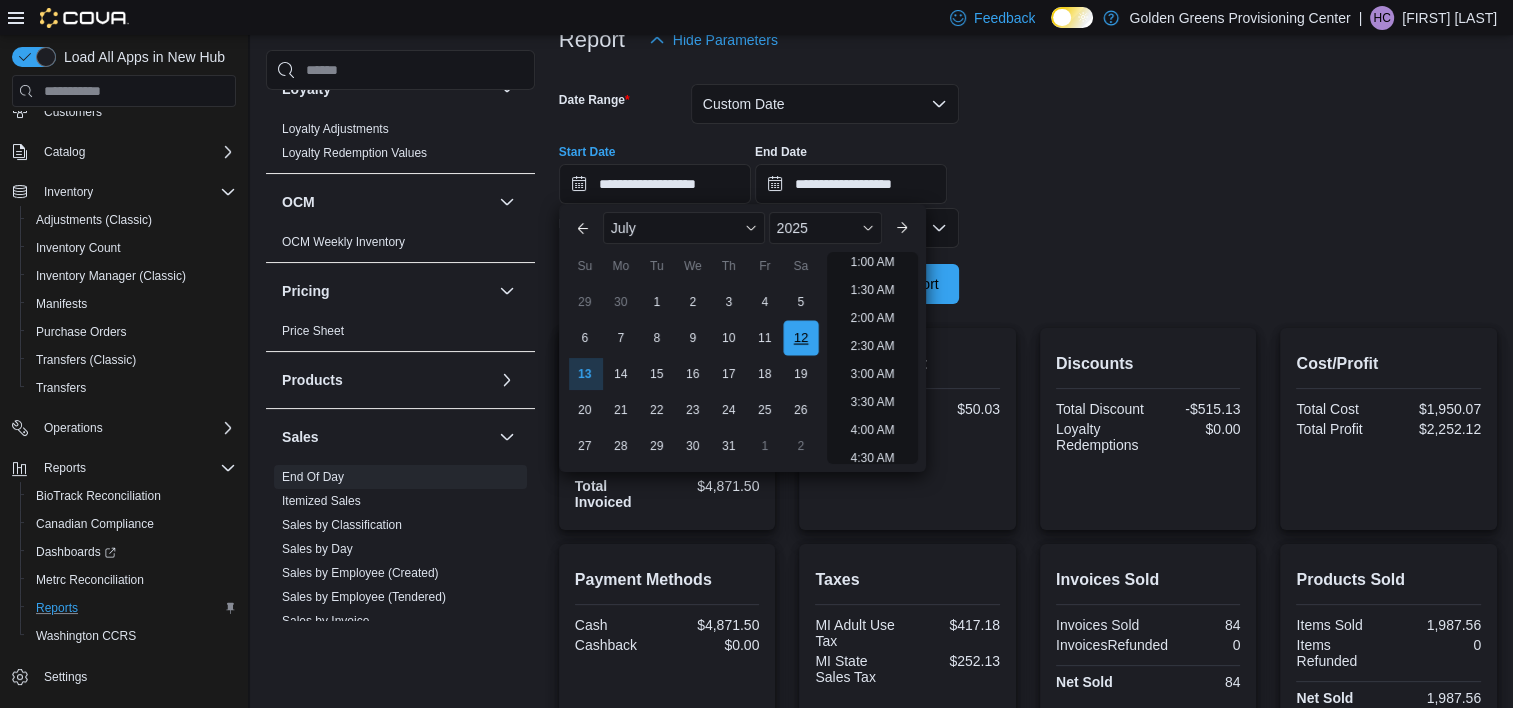 scroll, scrollTop: 4, scrollLeft: 0, axis: vertical 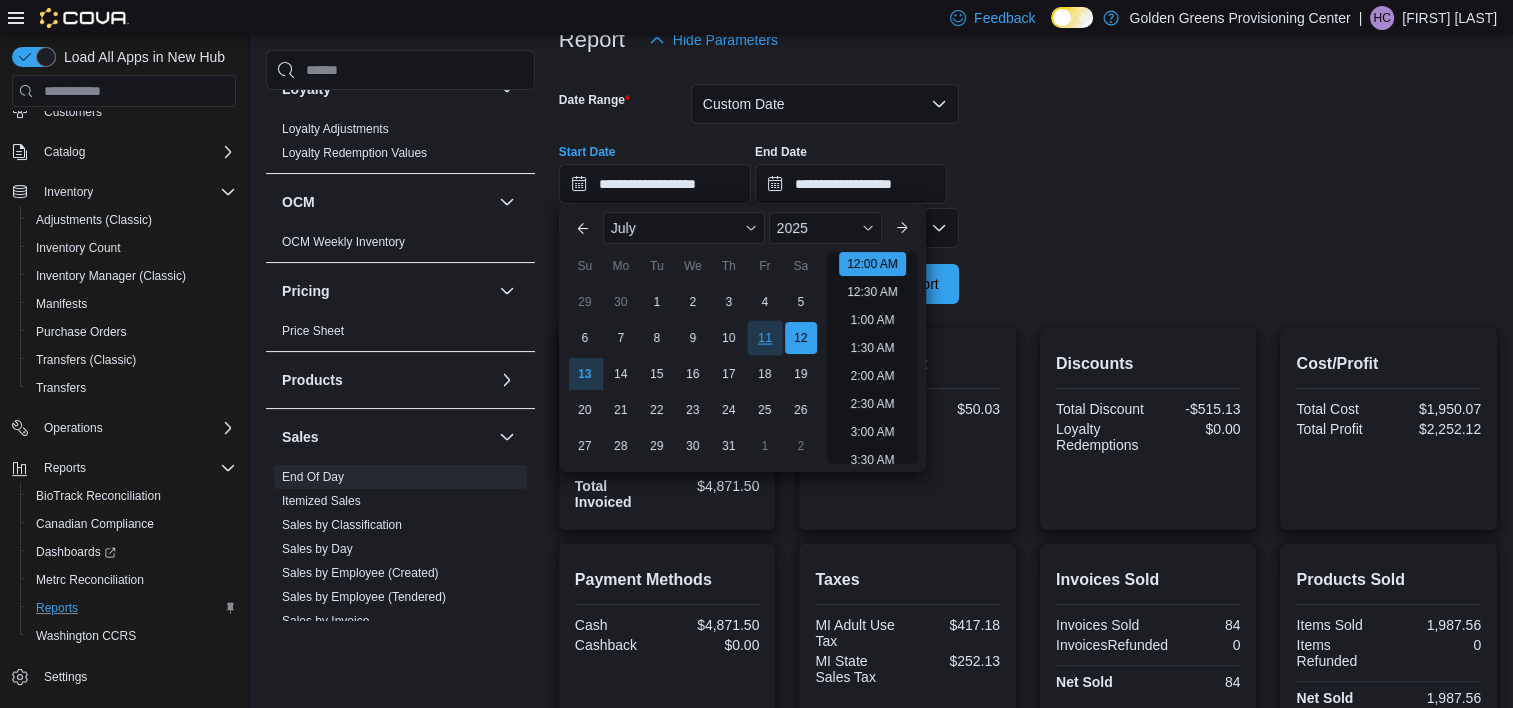click on "11" at bounding box center [764, 338] 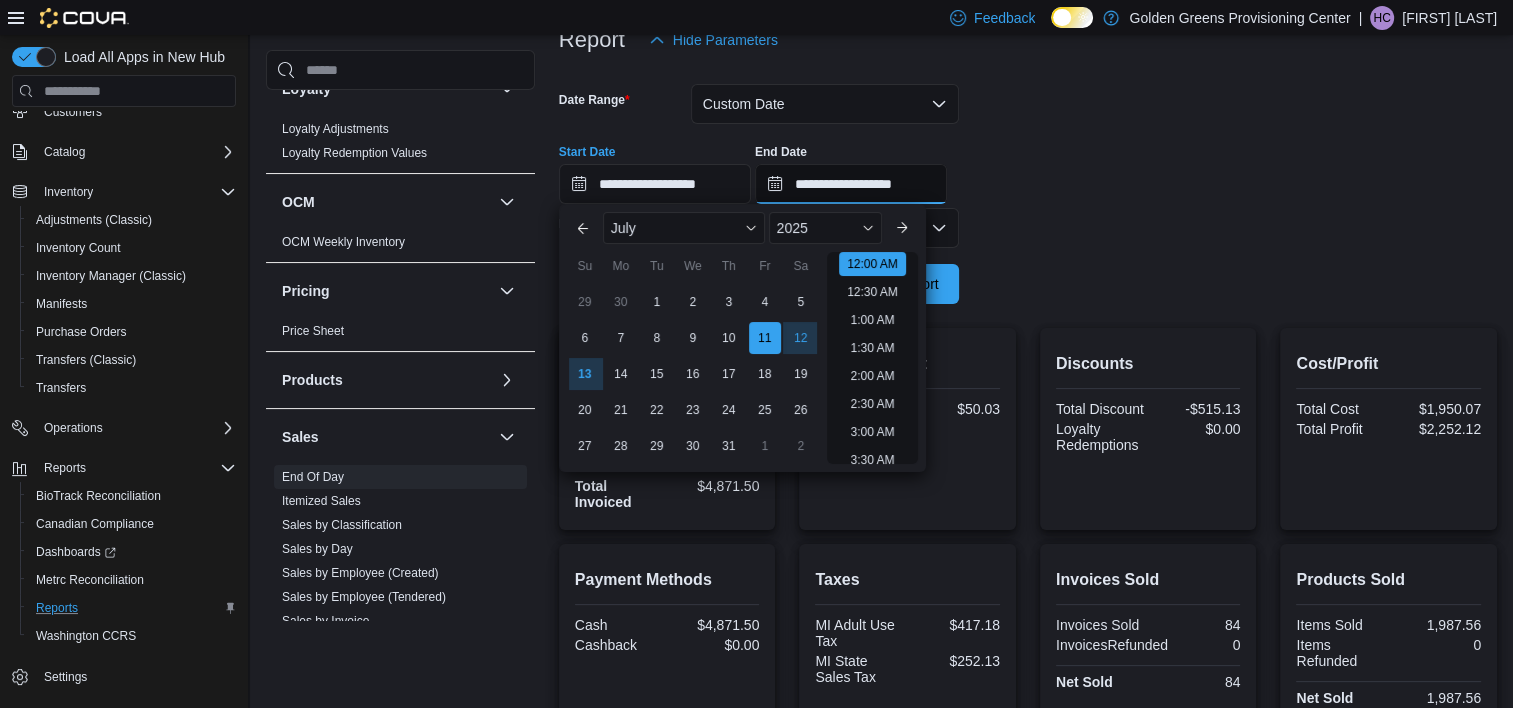 click on "**********" at bounding box center (851, 184) 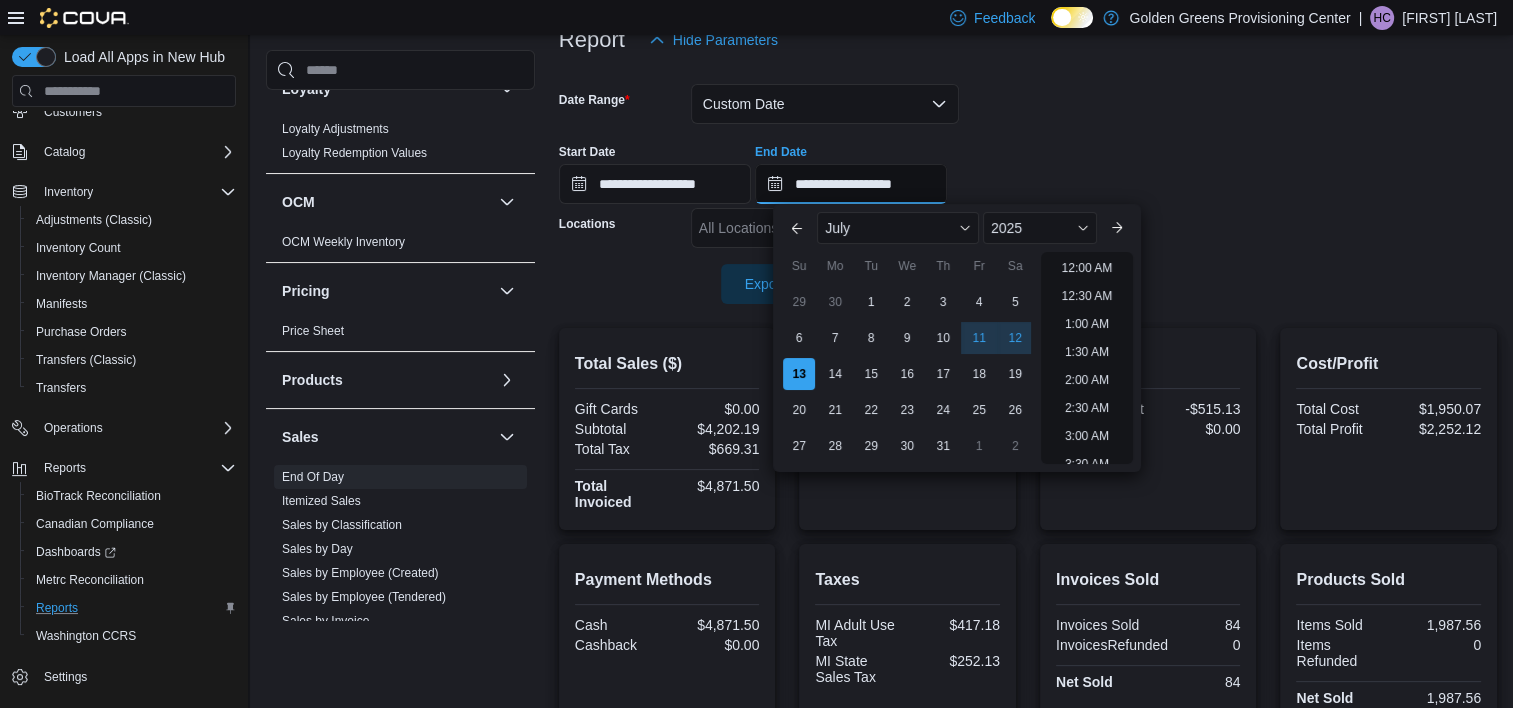 scroll, scrollTop: 1136, scrollLeft: 0, axis: vertical 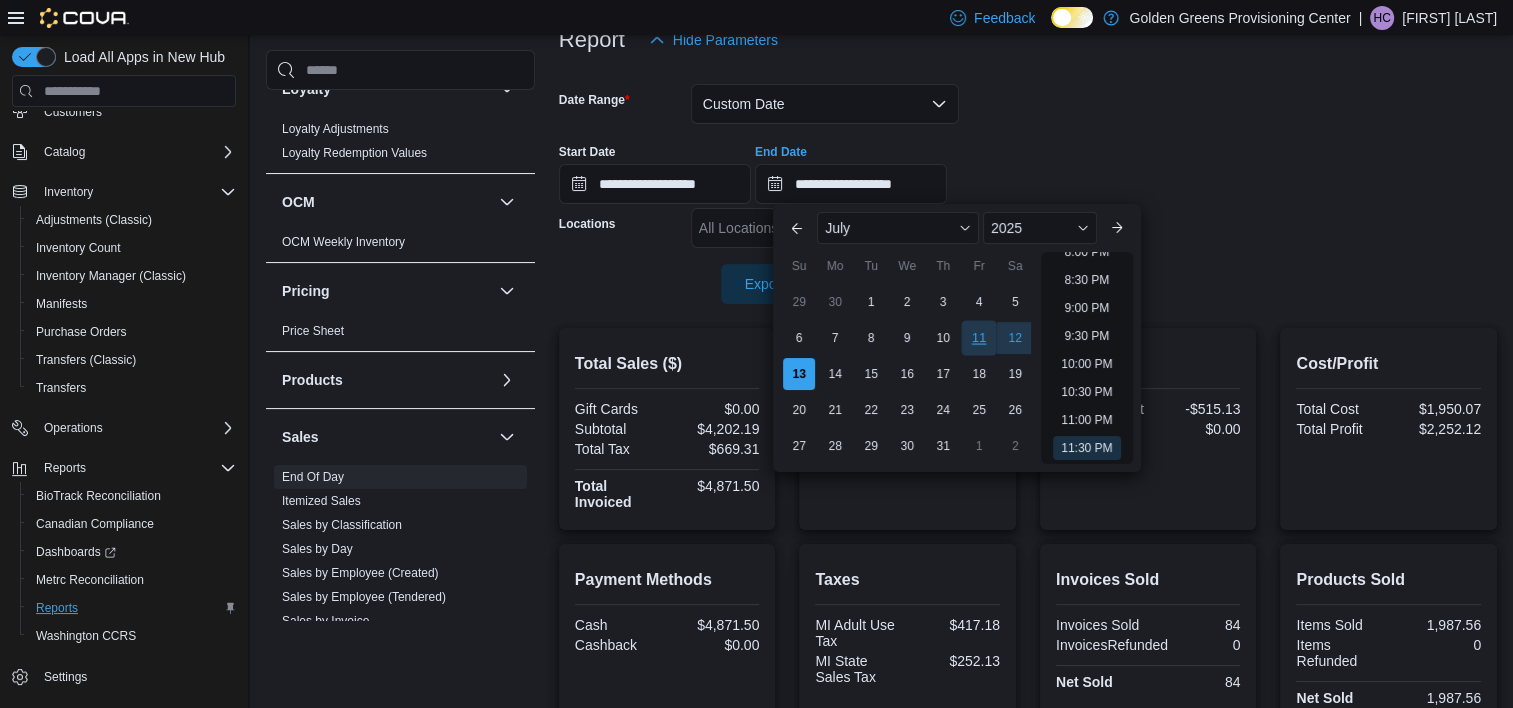 click on "11" at bounding box center (979, 338) 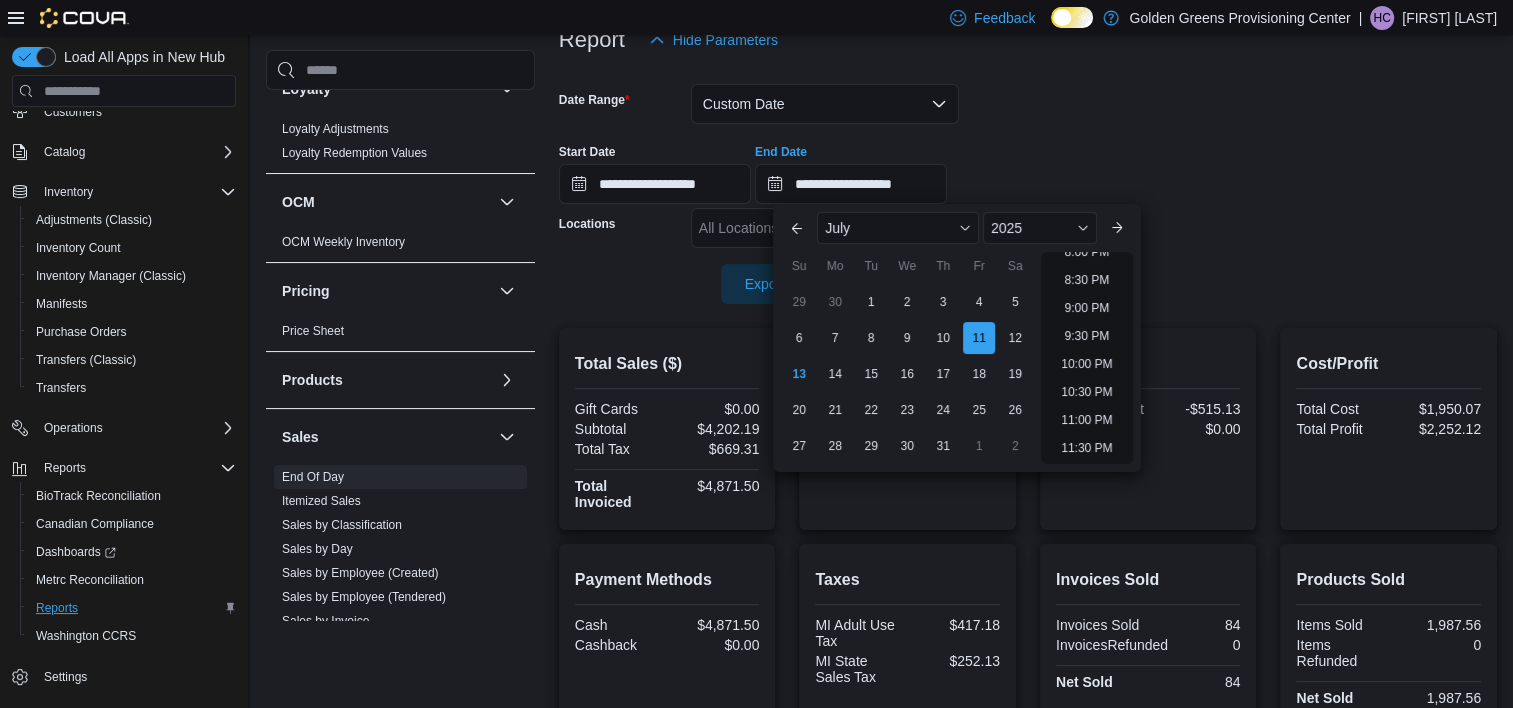click on "**********" at bounding box center (1028, 166) 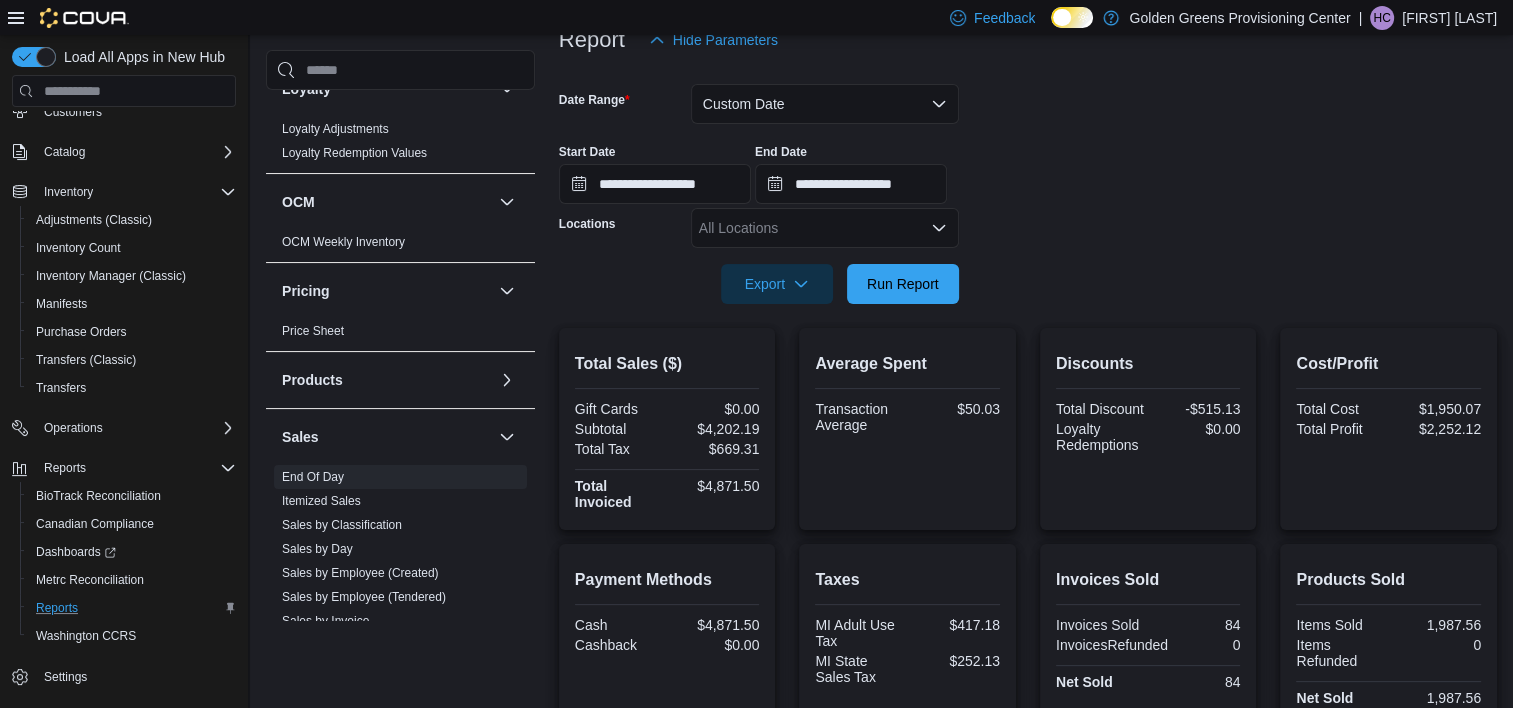 click at bounding box center (1028, 316) 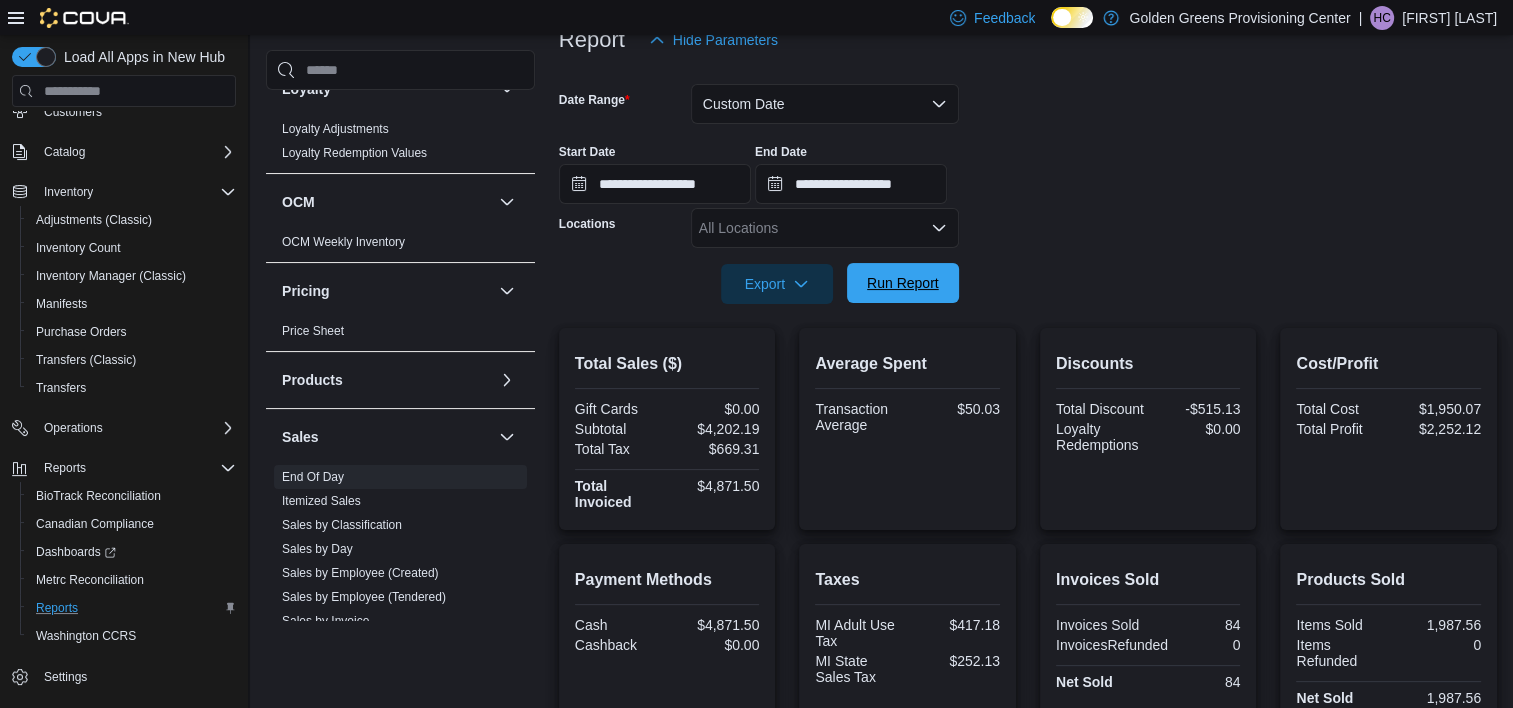 click on "Run Report" at bounding box center (903, 283) 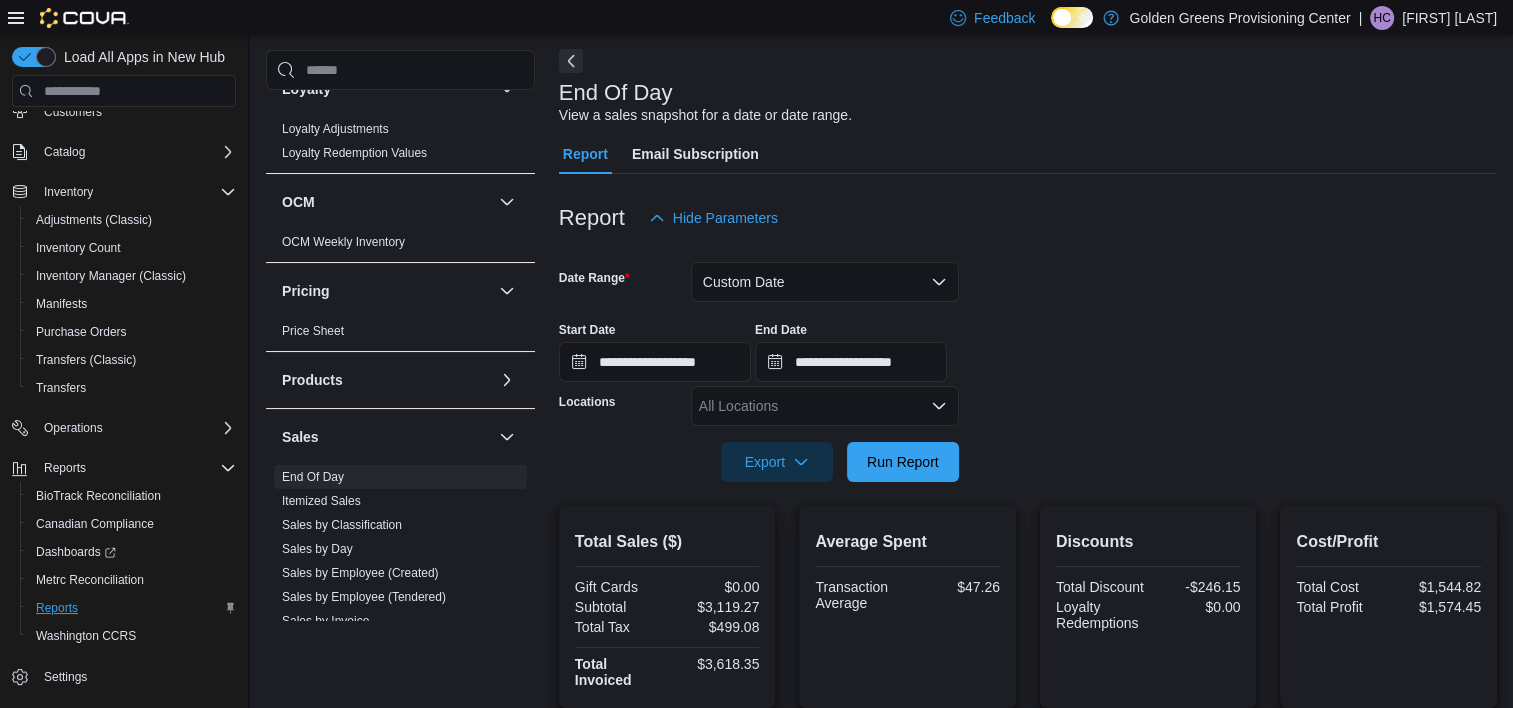 scroll, scrollTop: 80, scrollLeft: 0, axis: vertical 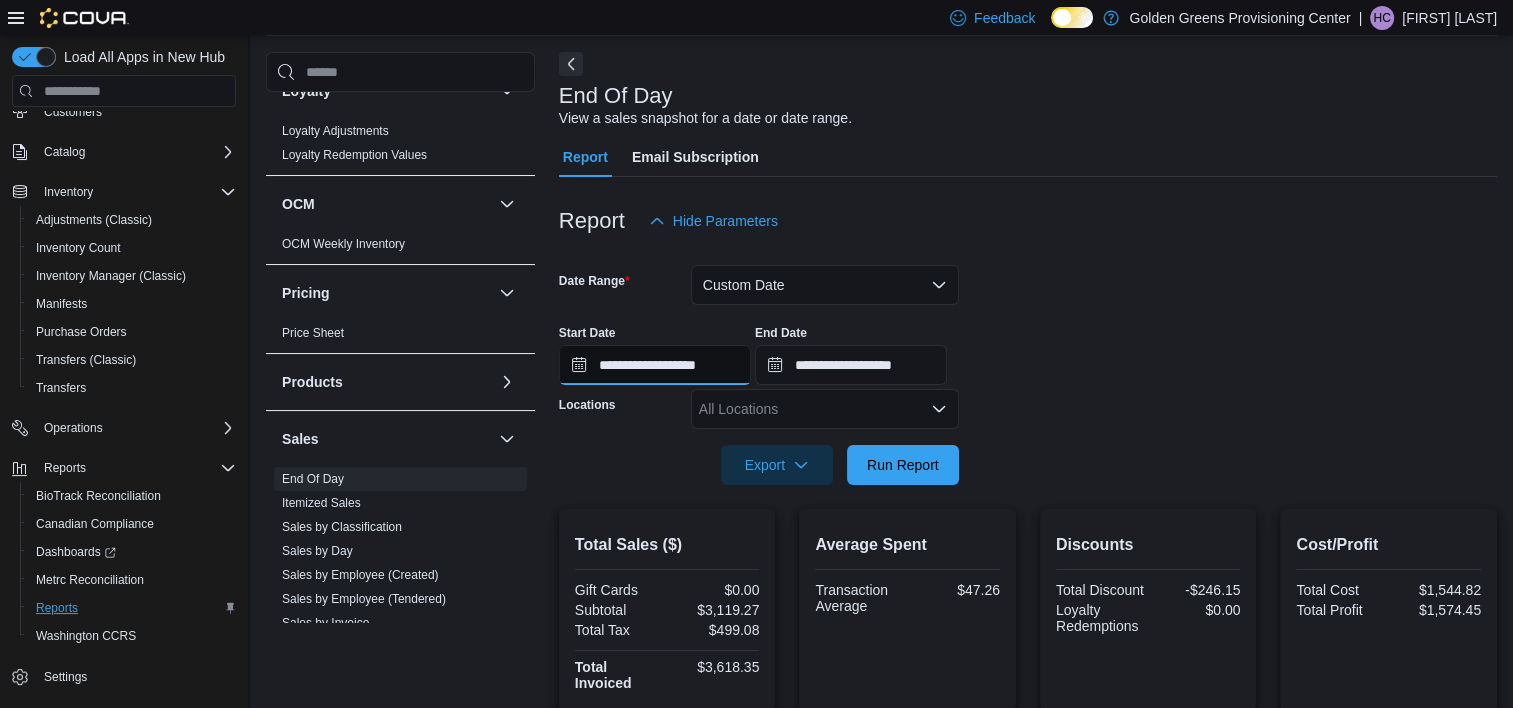 click on "**********" at bounding box center (655, 365) 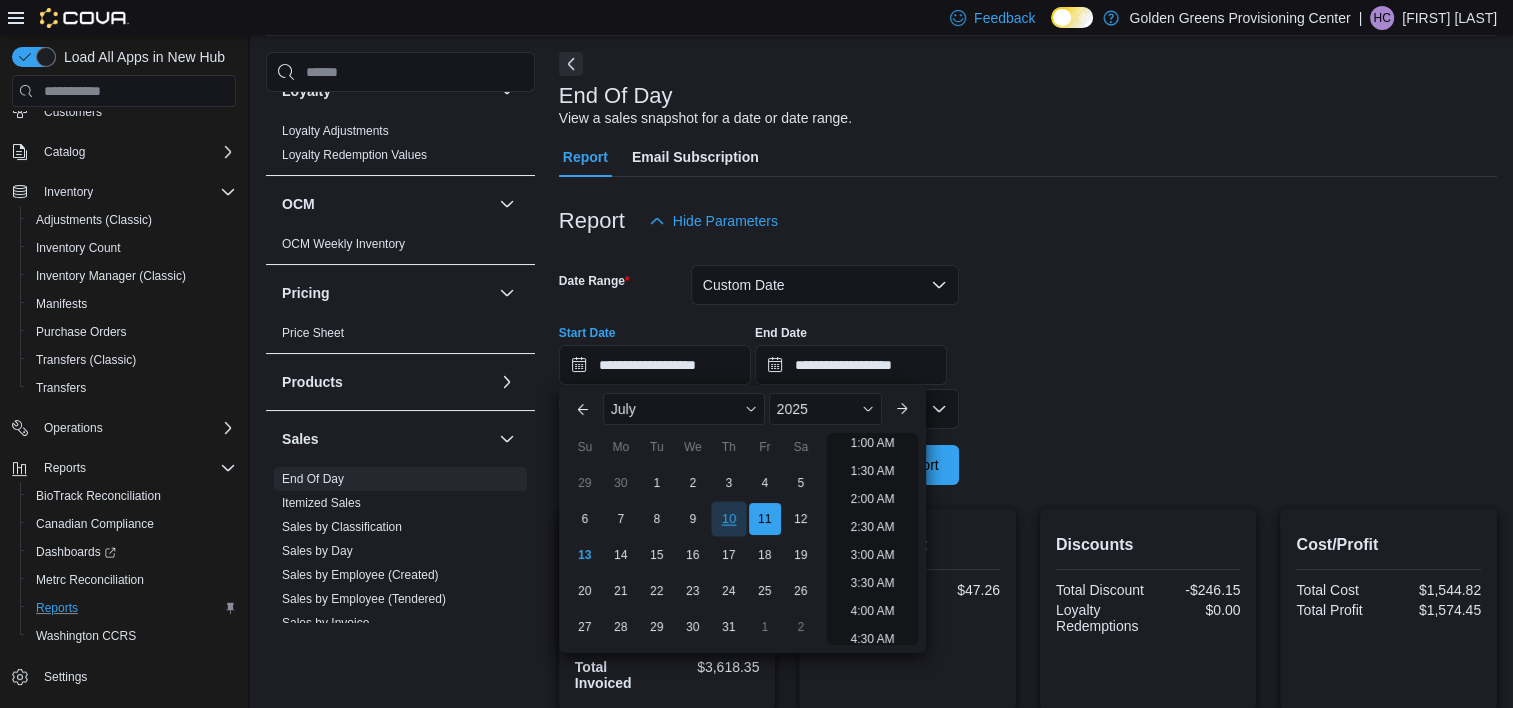 click on "10" at bounding box center [728, 519] 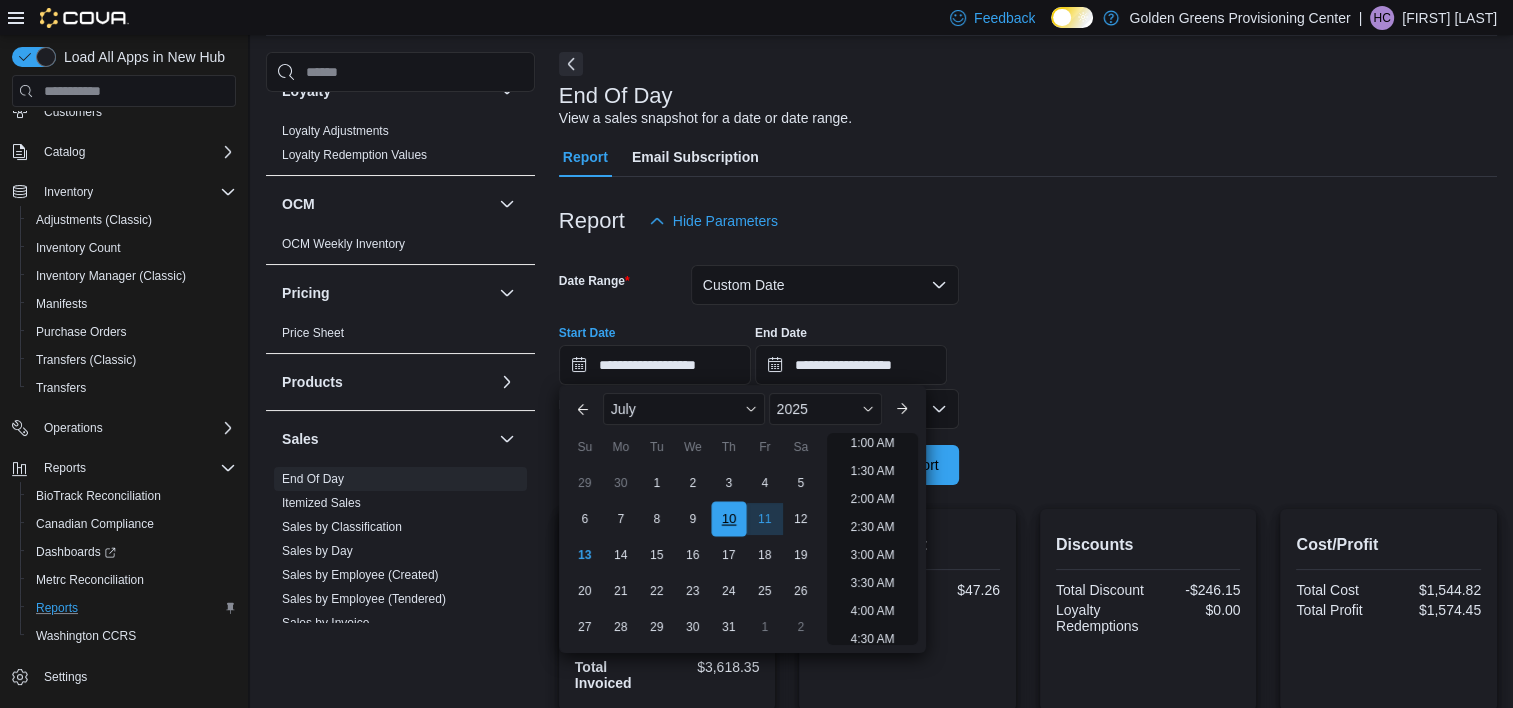 scroll, scrollTop: 4, scrollLeft: 0, axis: vertical 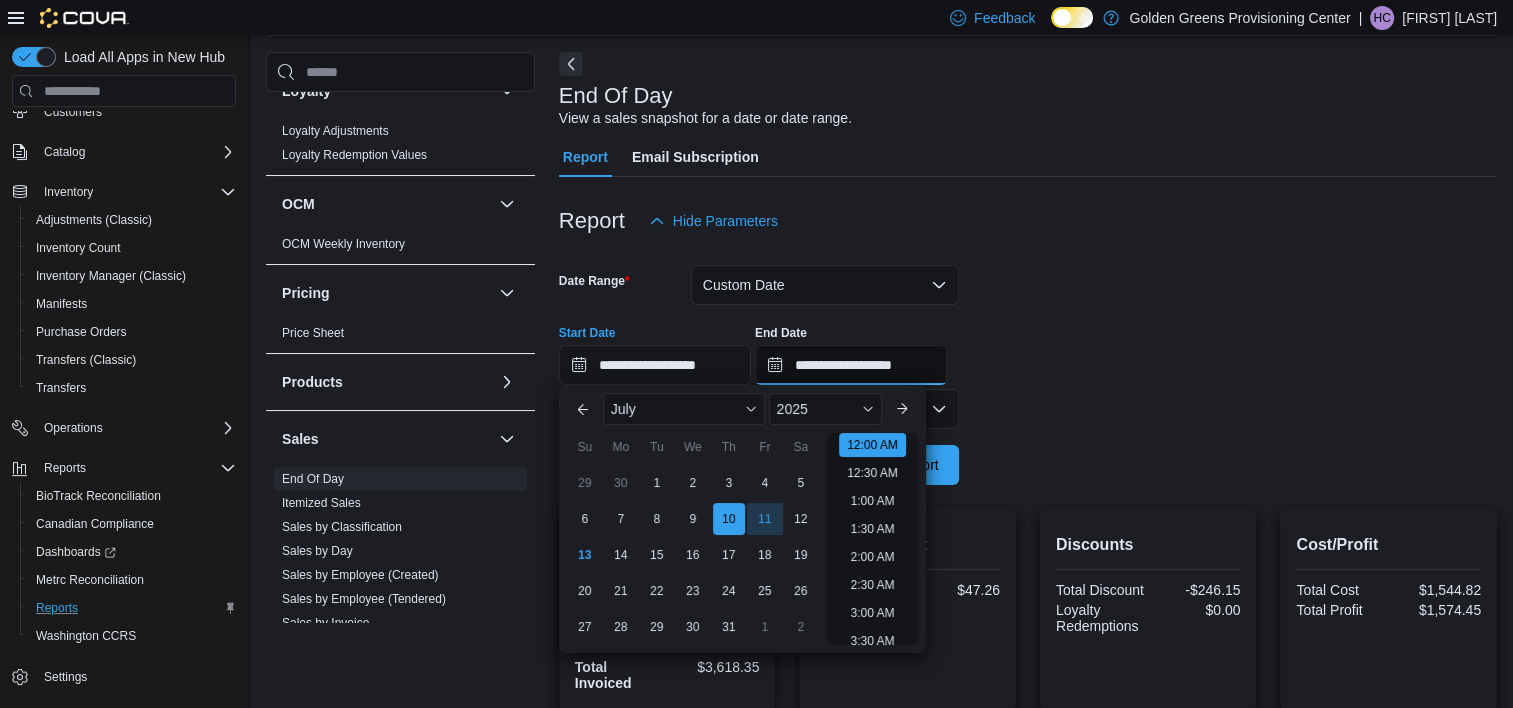 click on "**********" at bounding box center (851, 365) 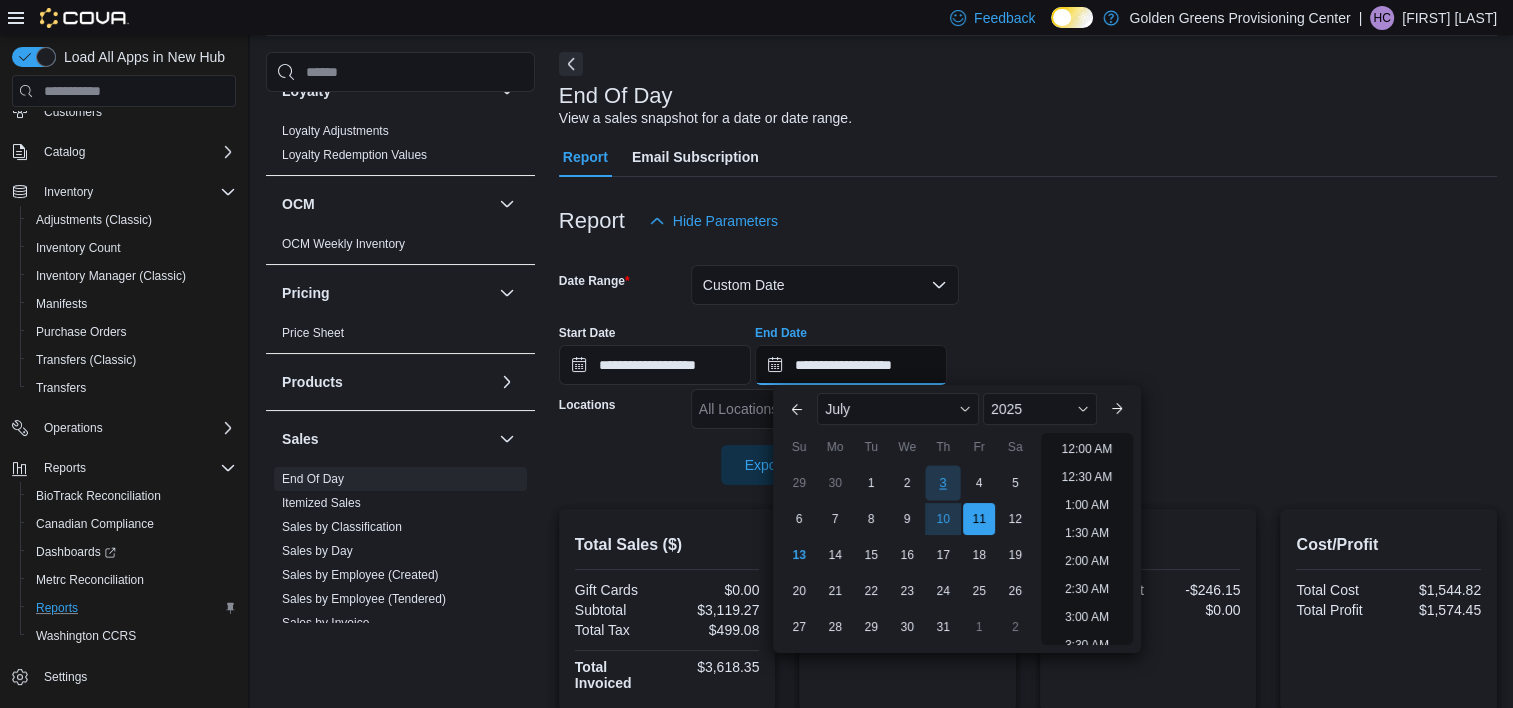 scroll, scrollTop: 1136, scrollLeft: 0, axis: vertical 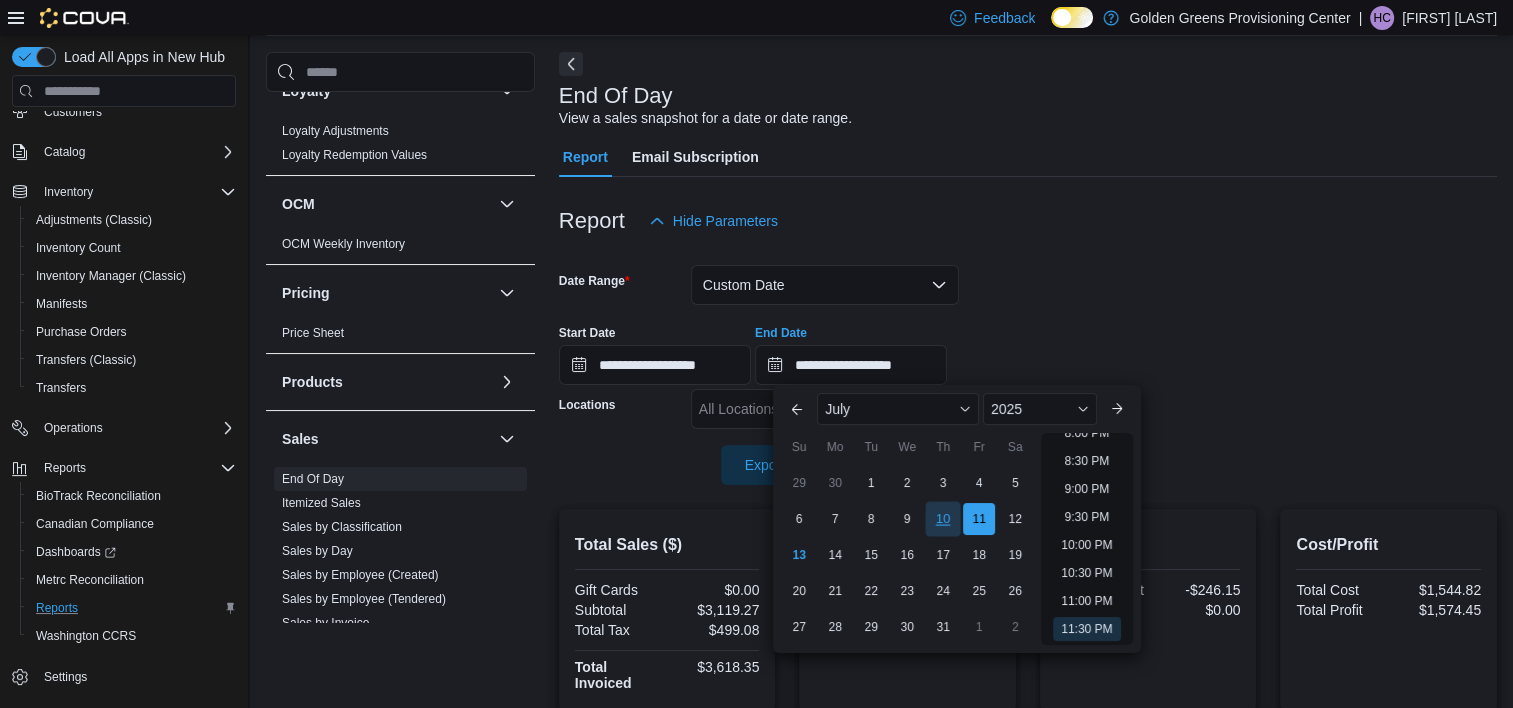 click on "10" at bounding box center (943, 519) 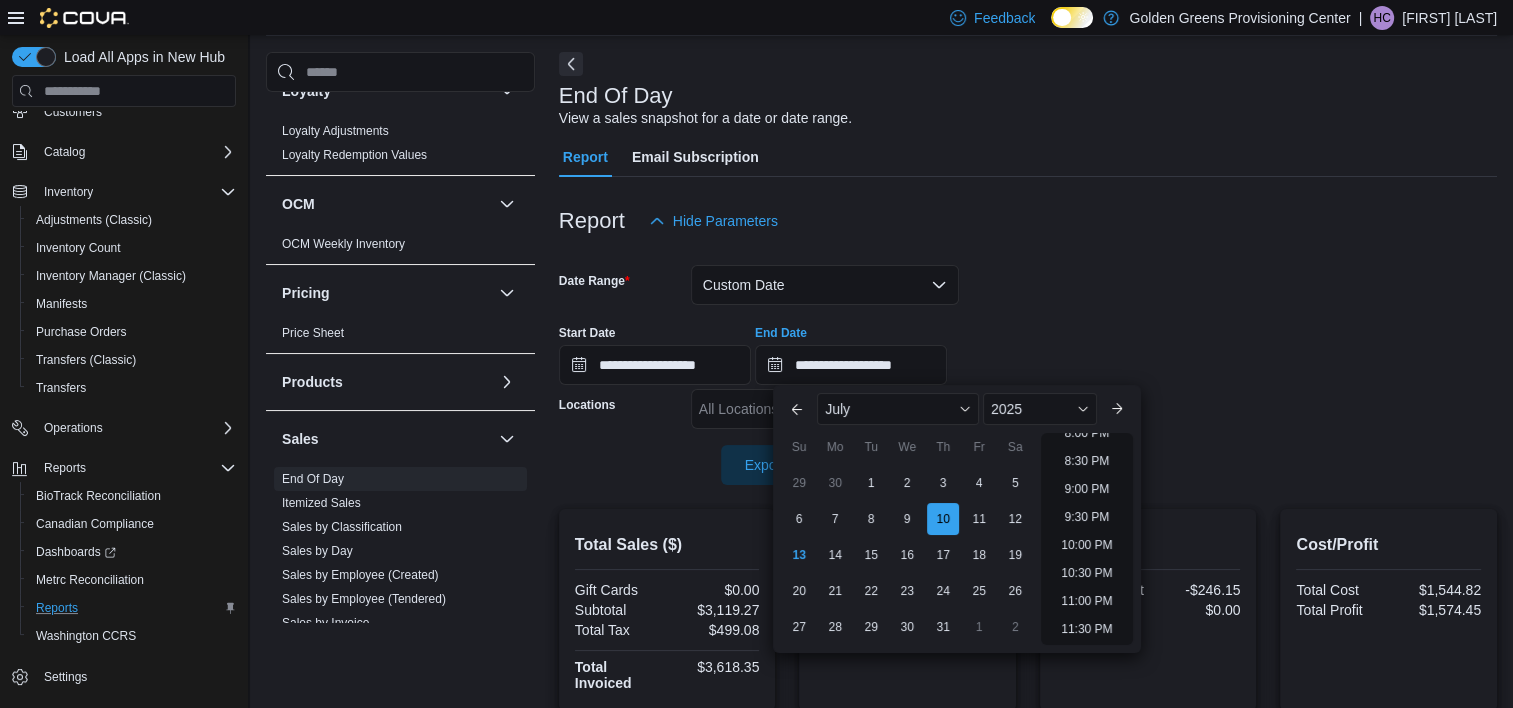 click at bounding box center [1028, 307] 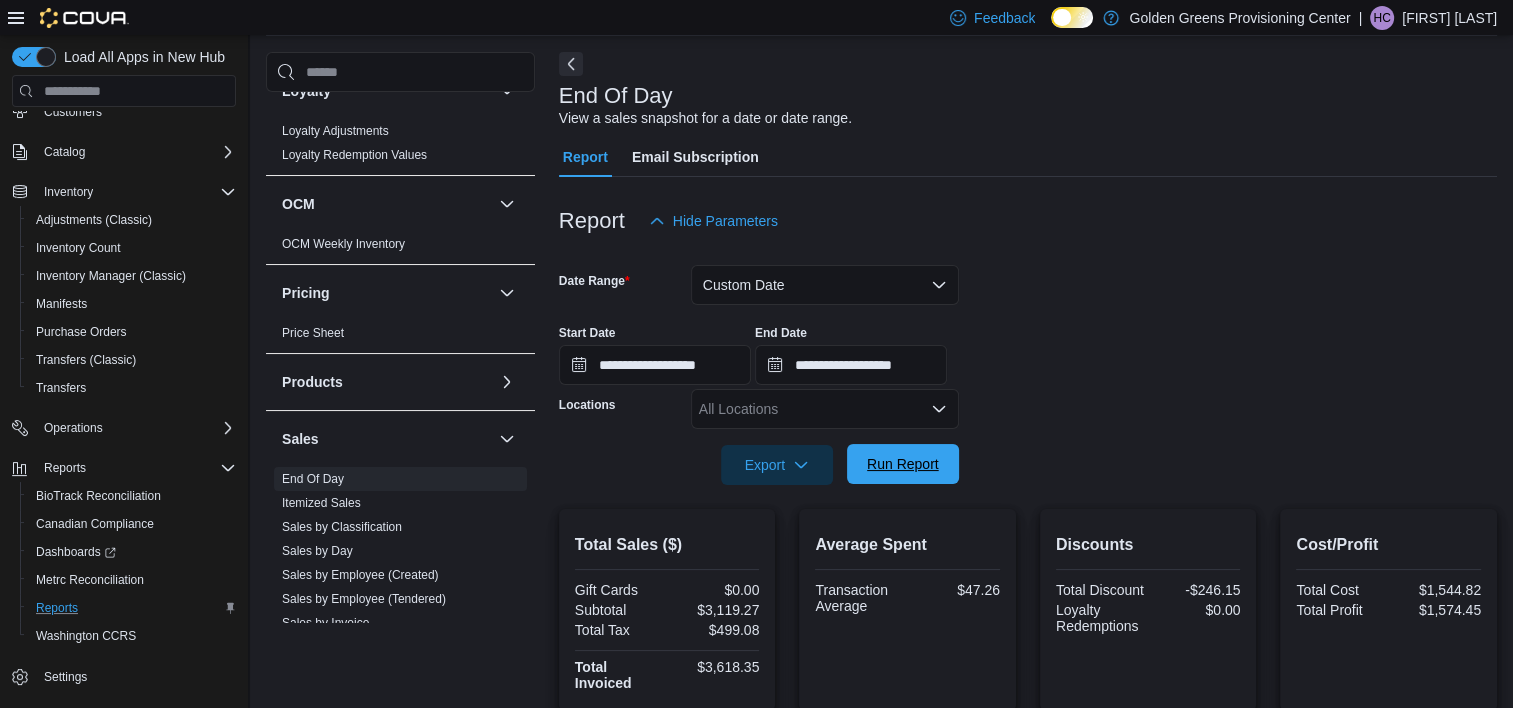 click on "Run Report" at bounding box center [903, 464] 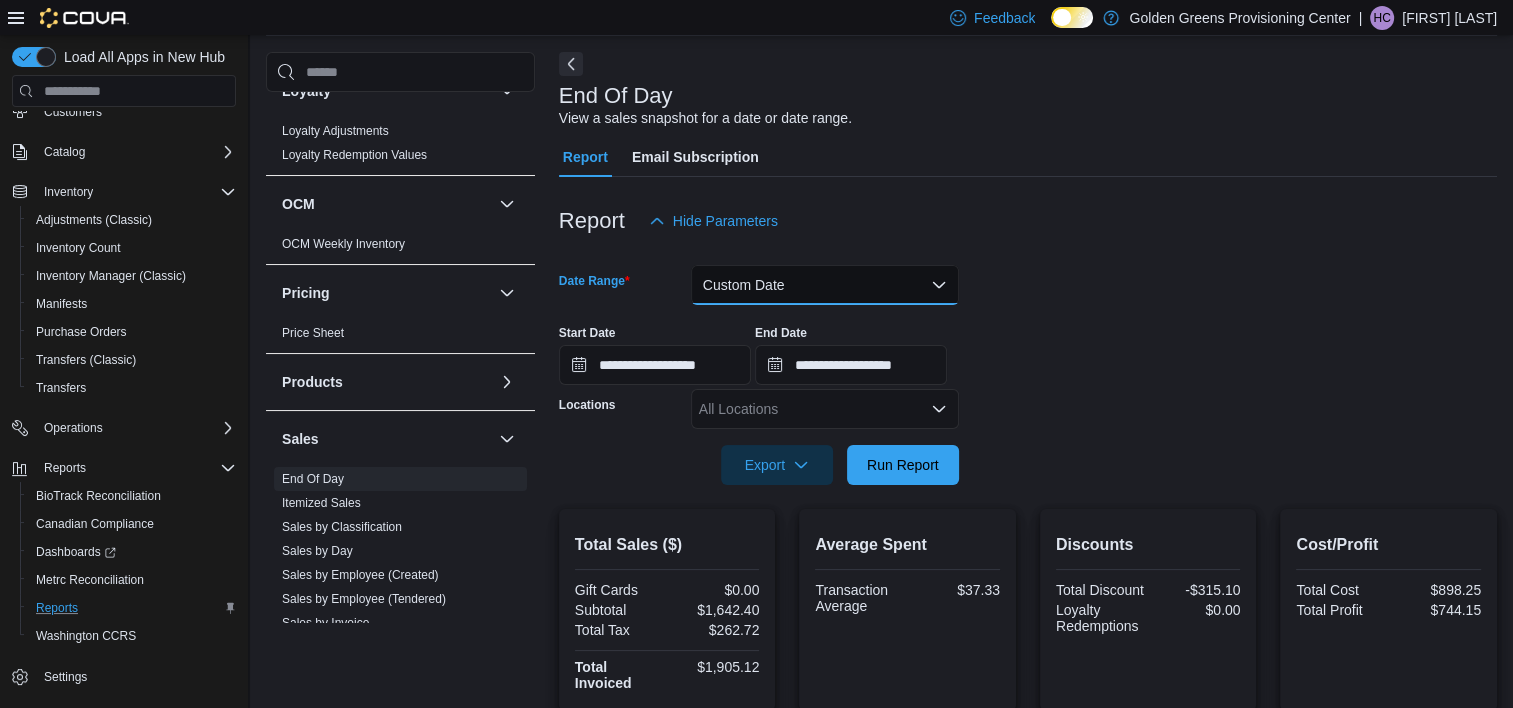 click on "Custom Date" at bounding box center [825, 285] 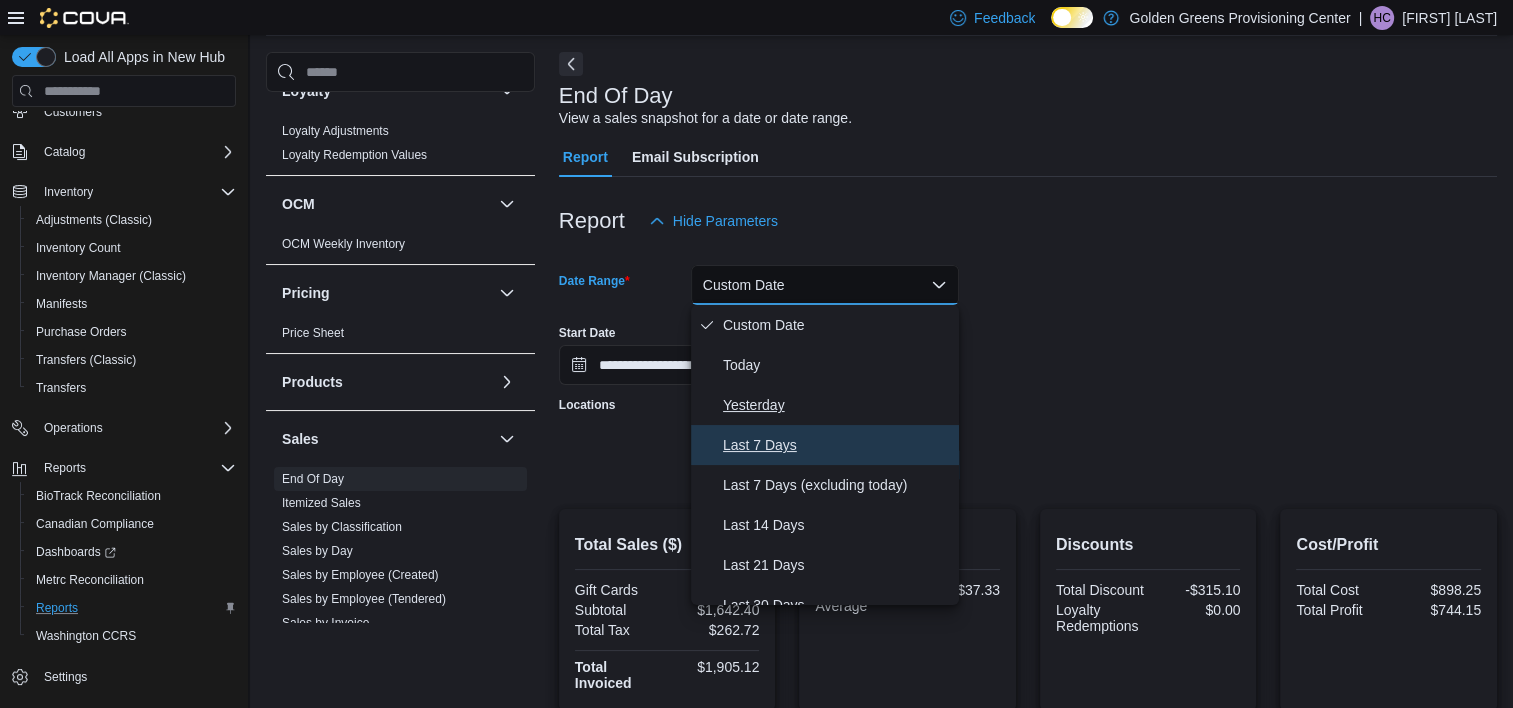 click on "Last 7 Days" at bounding box center [825, 445] 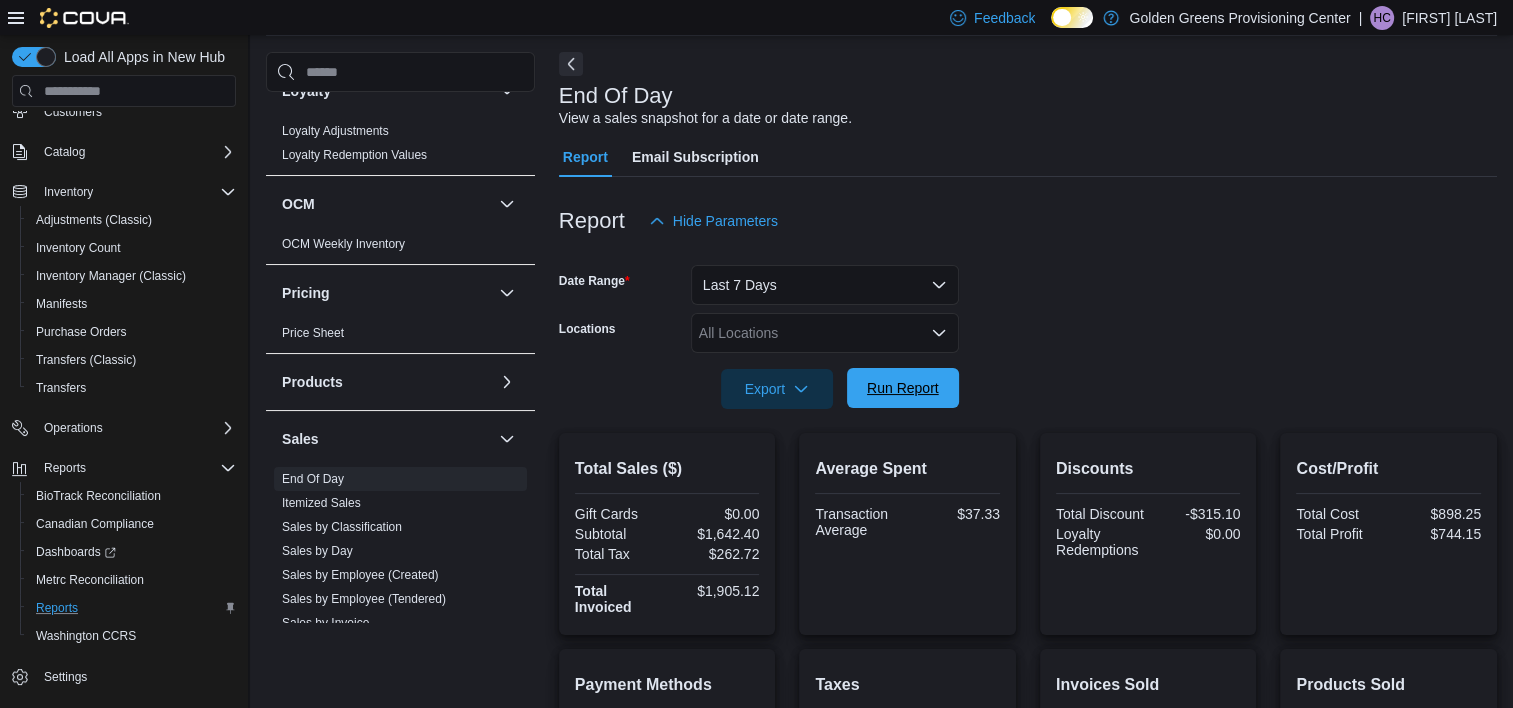 click on "Run Report" at bounding box center (903, 388) 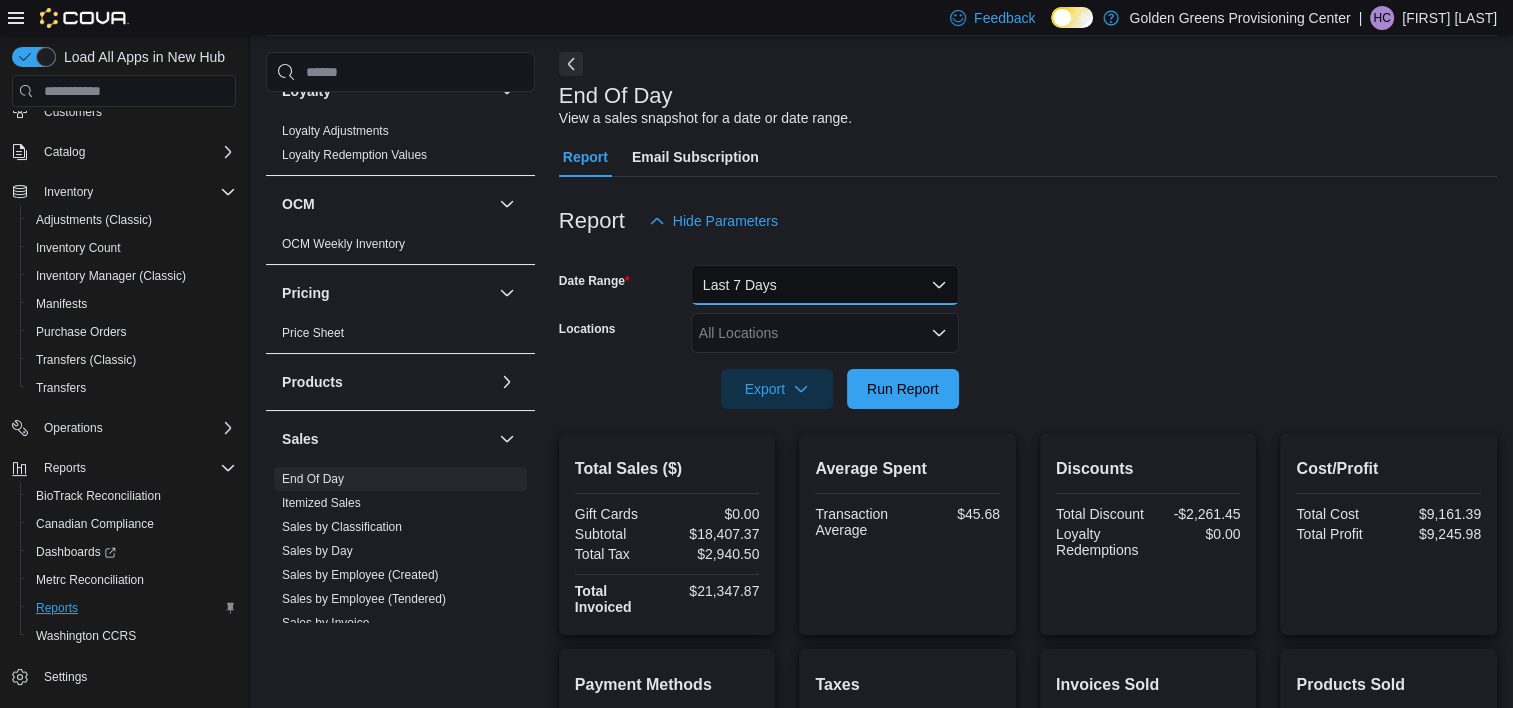 click on "Last 7 Days" at bounding box center (825, 285) 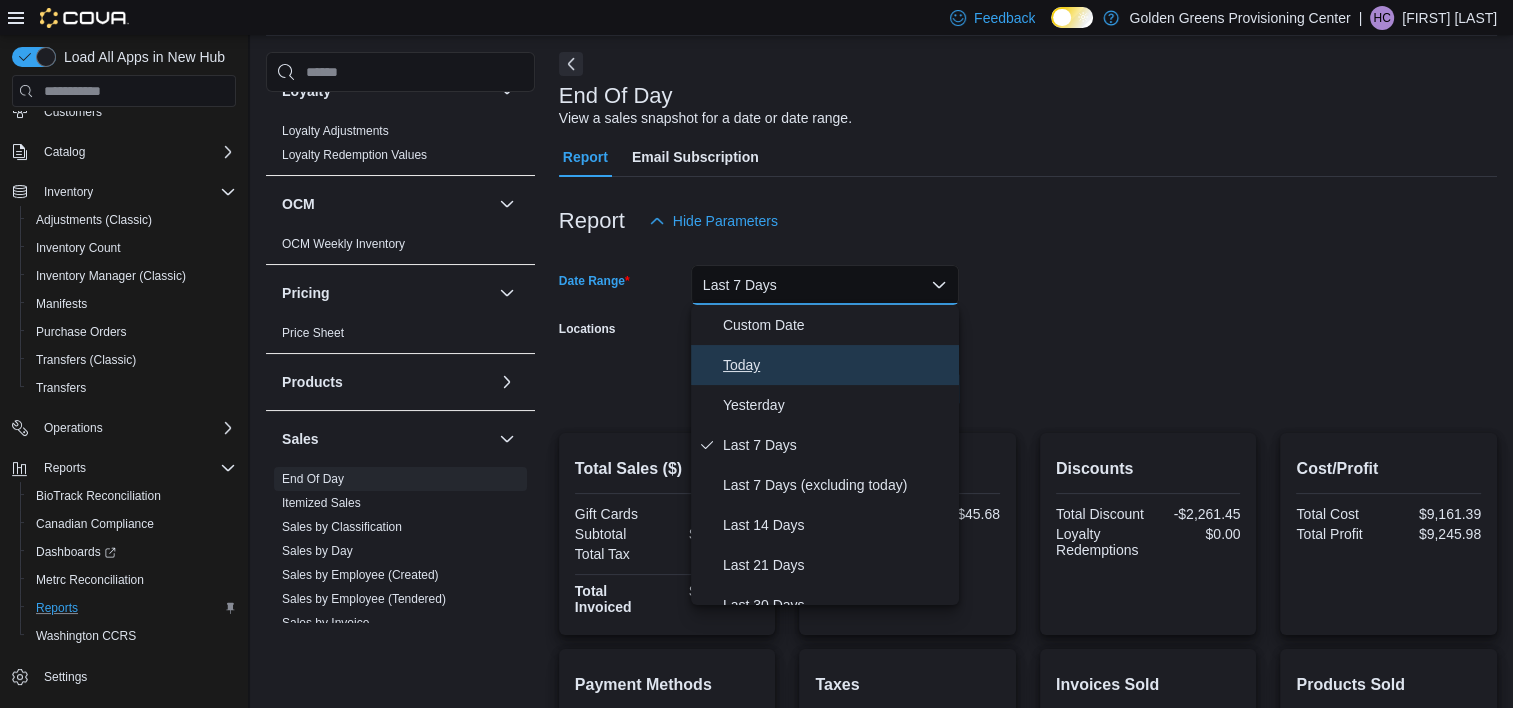 click on "Today" at bounding box center (837, 365) 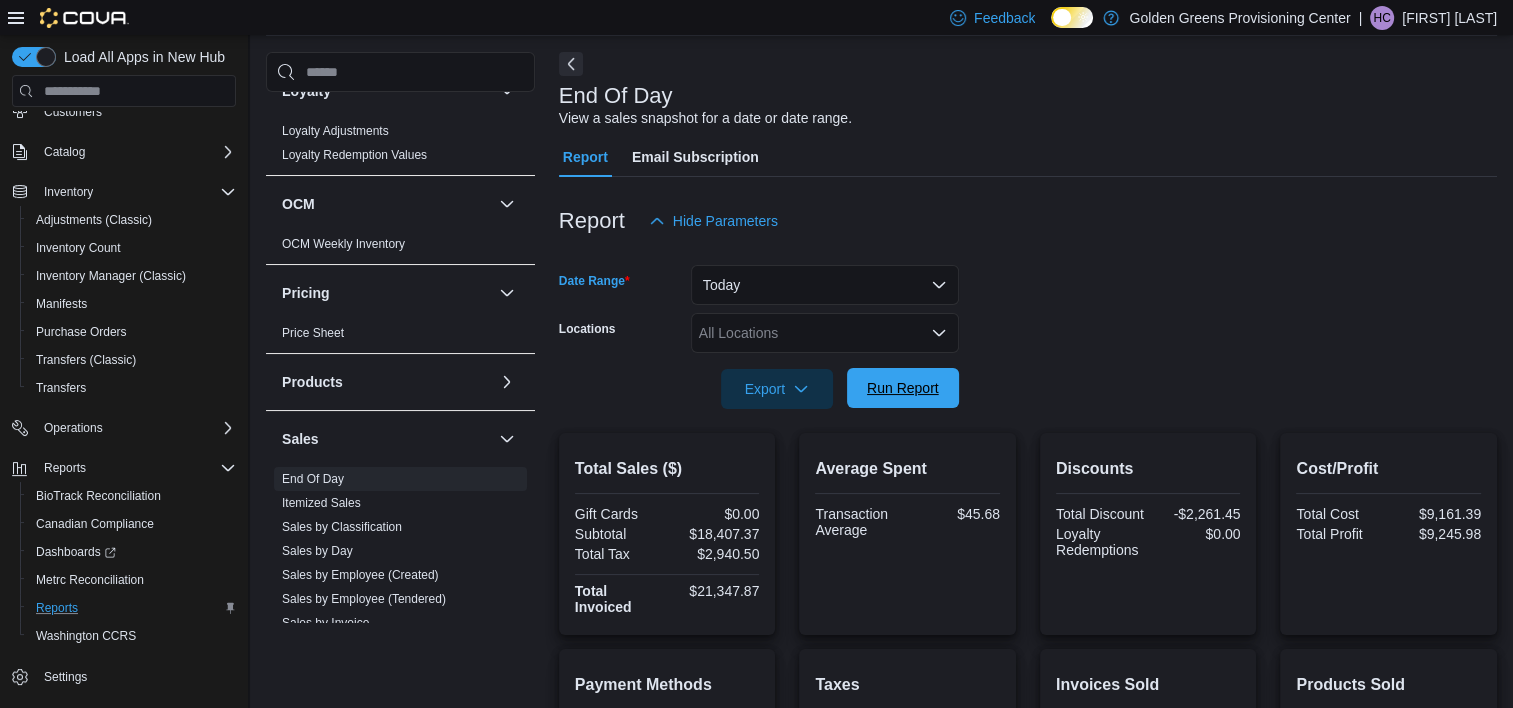 click on "Run Report" at bounding box center [903, 388] 